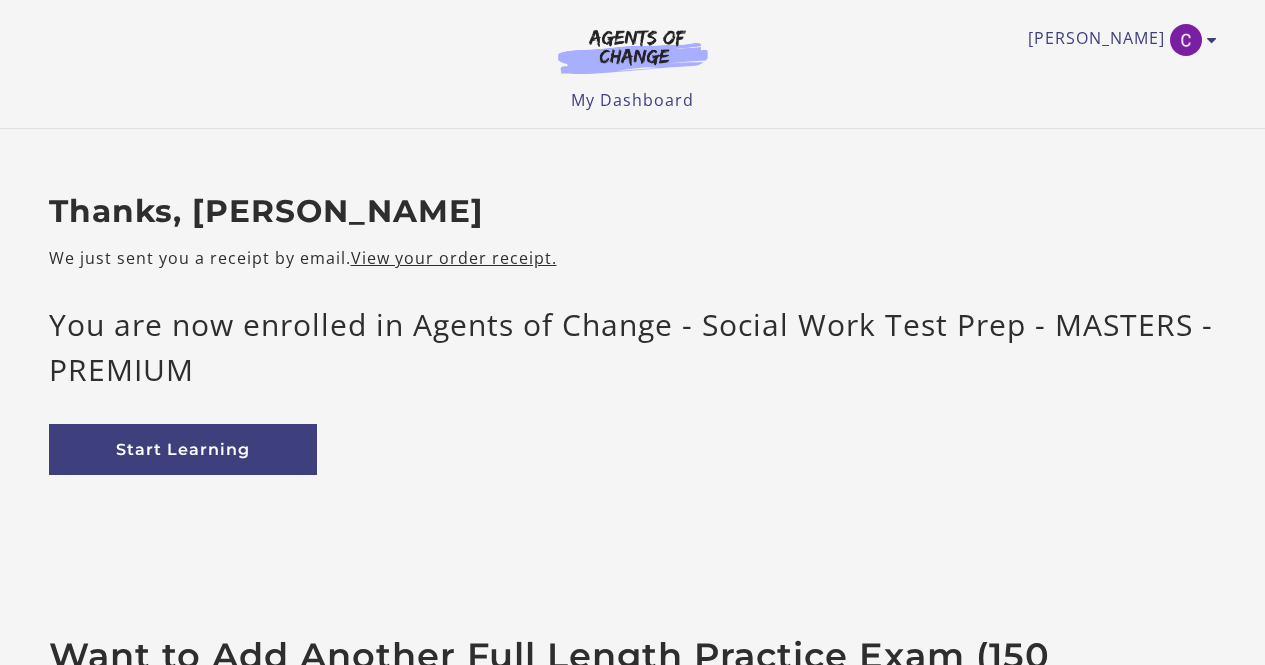 scroll, scrollTop: 0, scrollLeft: 0, axis: both 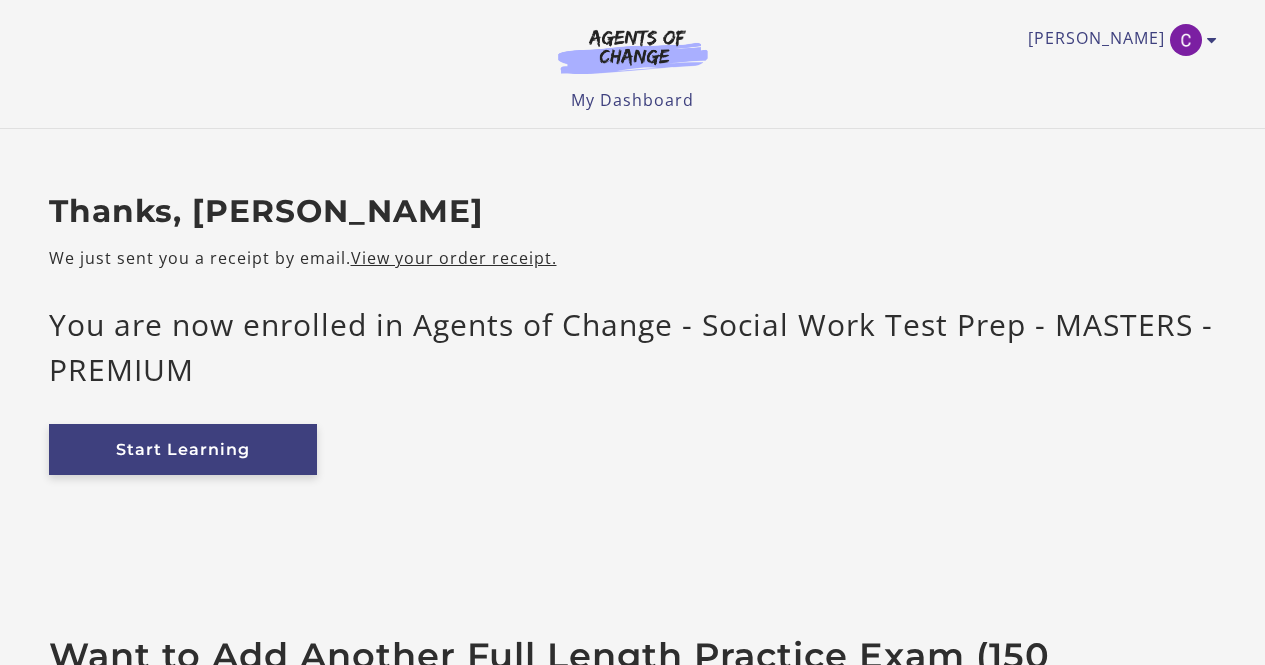 click on "Start Learning" at bounding box center [183, 449] 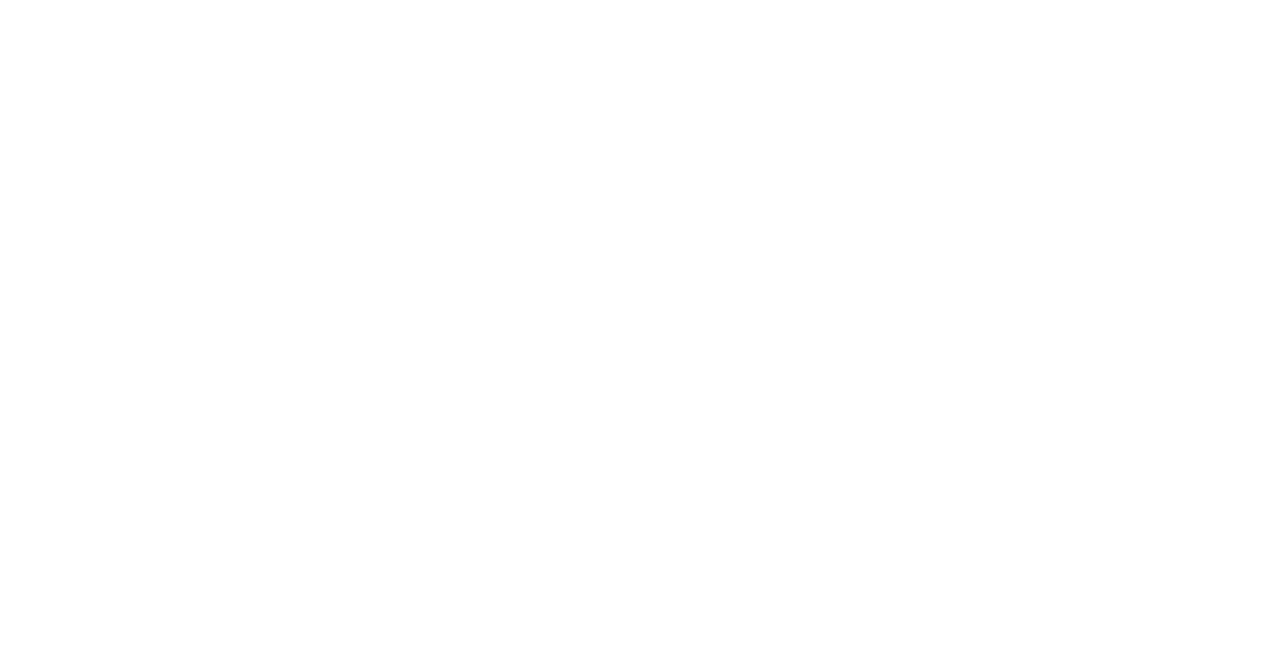 scroll, scrollTop: 0, scrollLeft: 0, axis: both 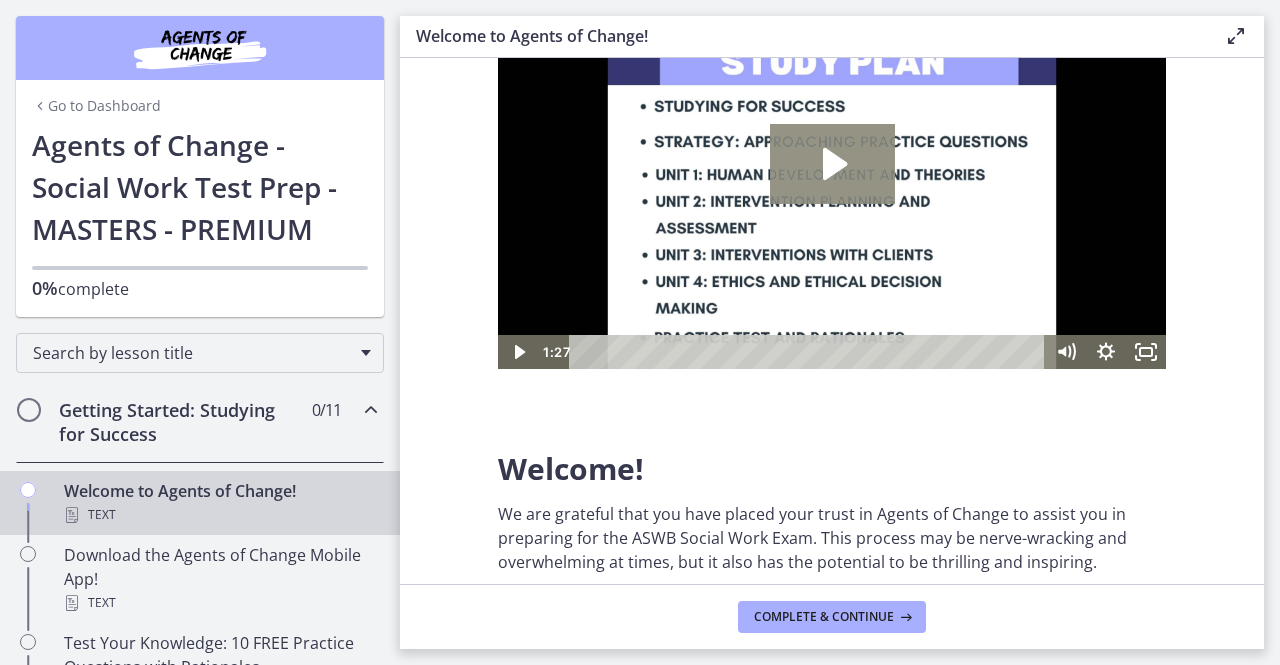 click 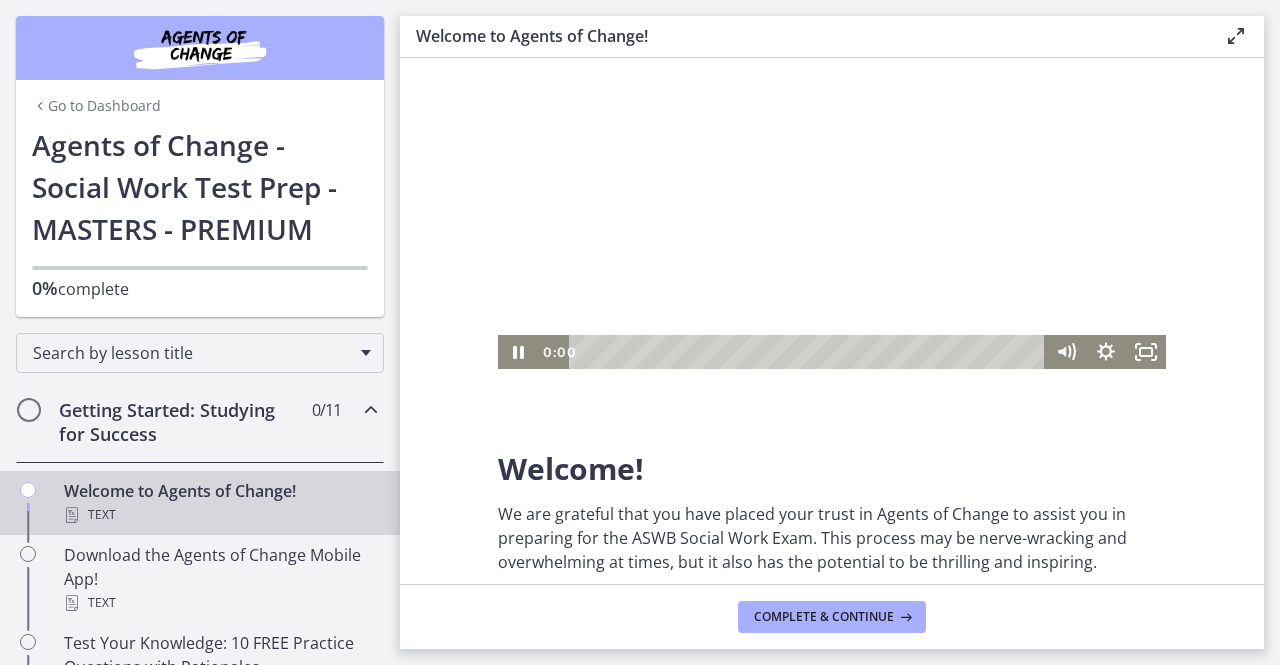 type 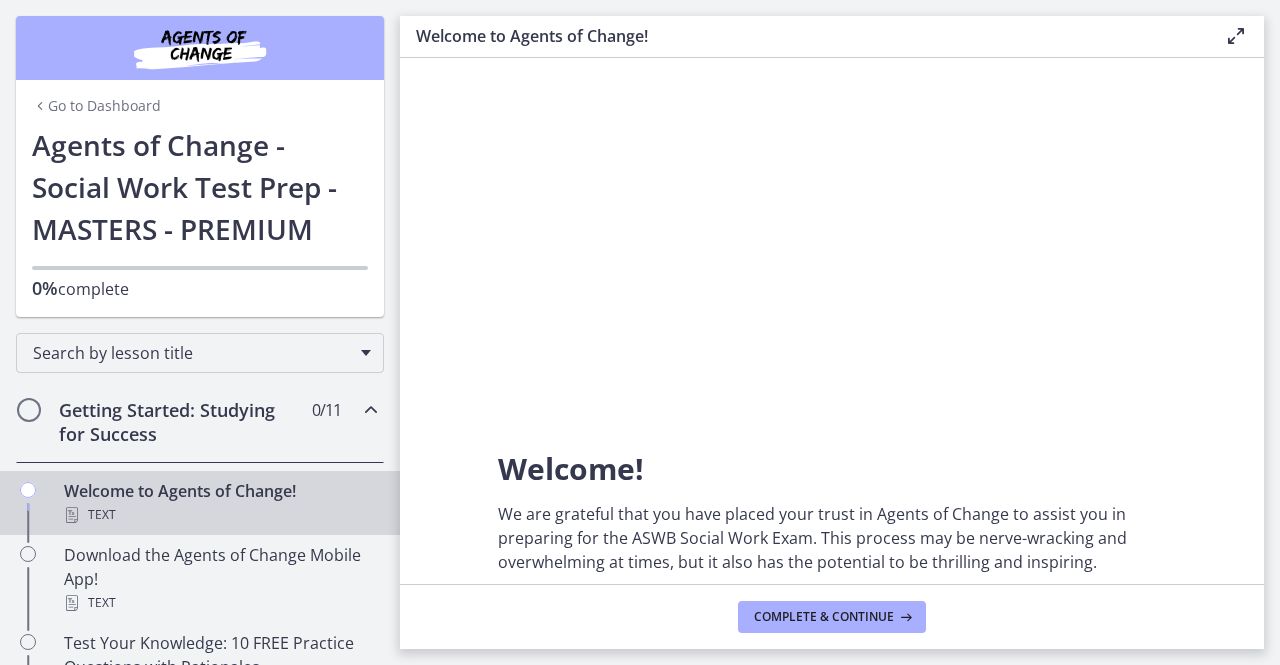scroll, scrollTop: 0, scrollLeft: 0, axis: both 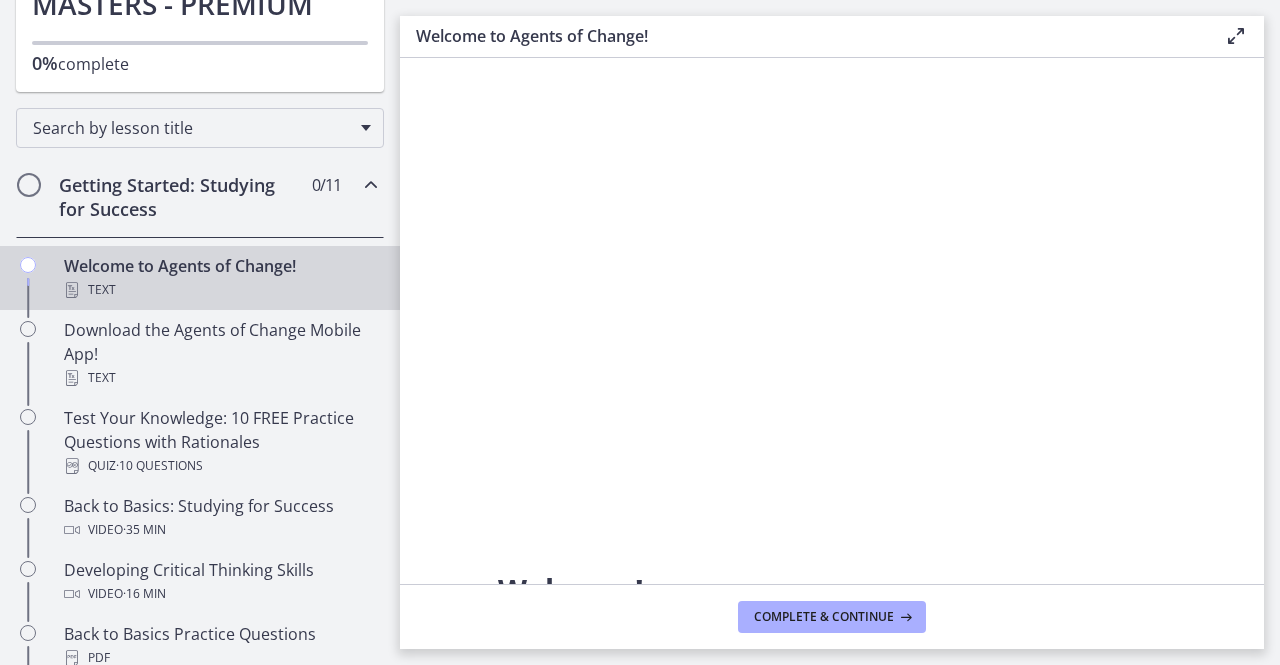 click on "Getting Started: Studying for Success" at bounding box center (181, 197) 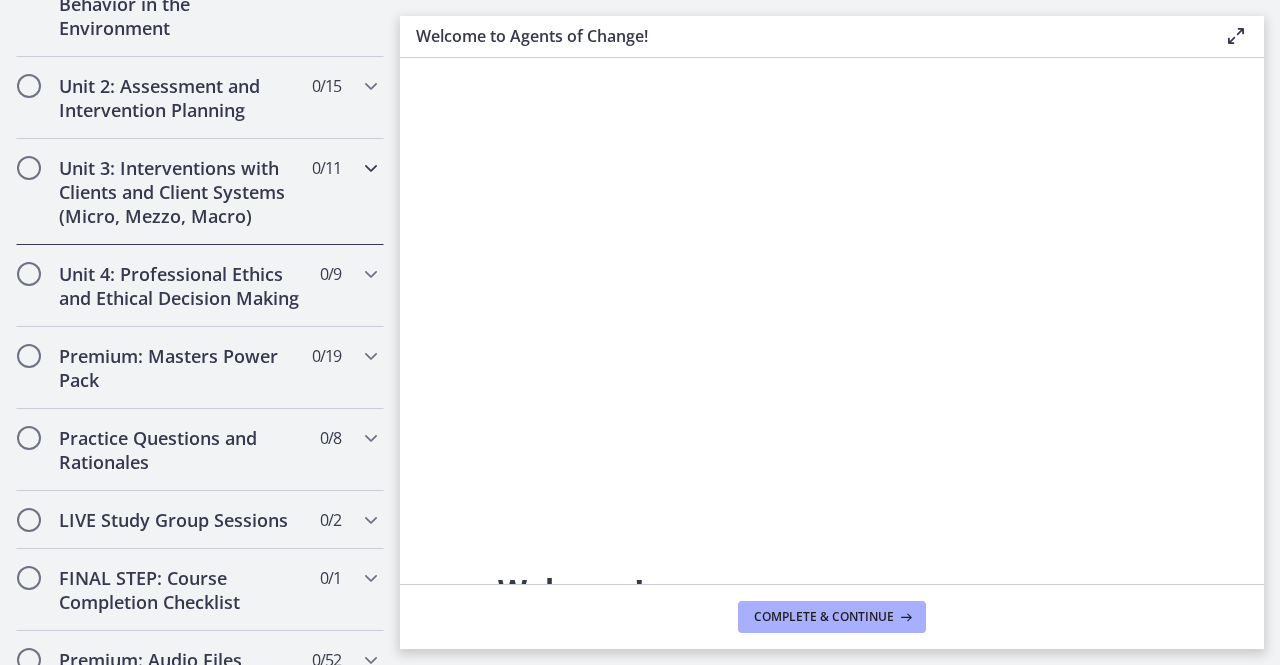scroll, scrollTop: 665, scrollLeft: 0, axis: vertical 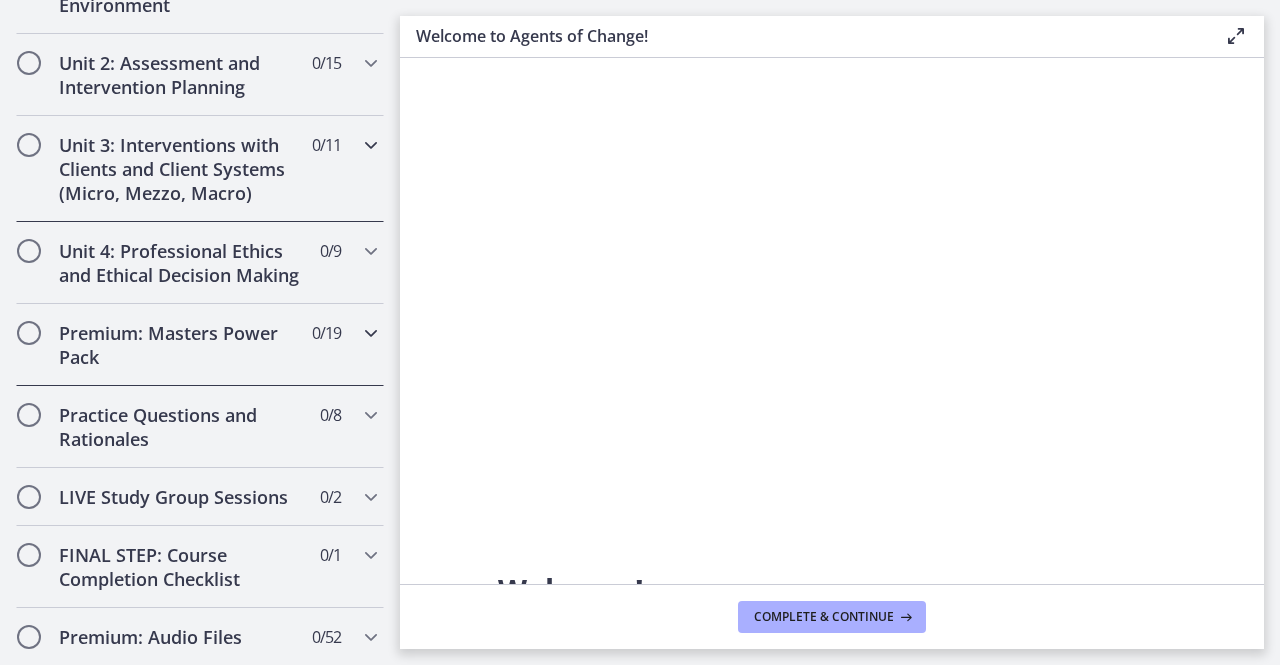 click on "Premium: Masters Power Pack
0  /  19
Completed" at bounding box center (200, 345) 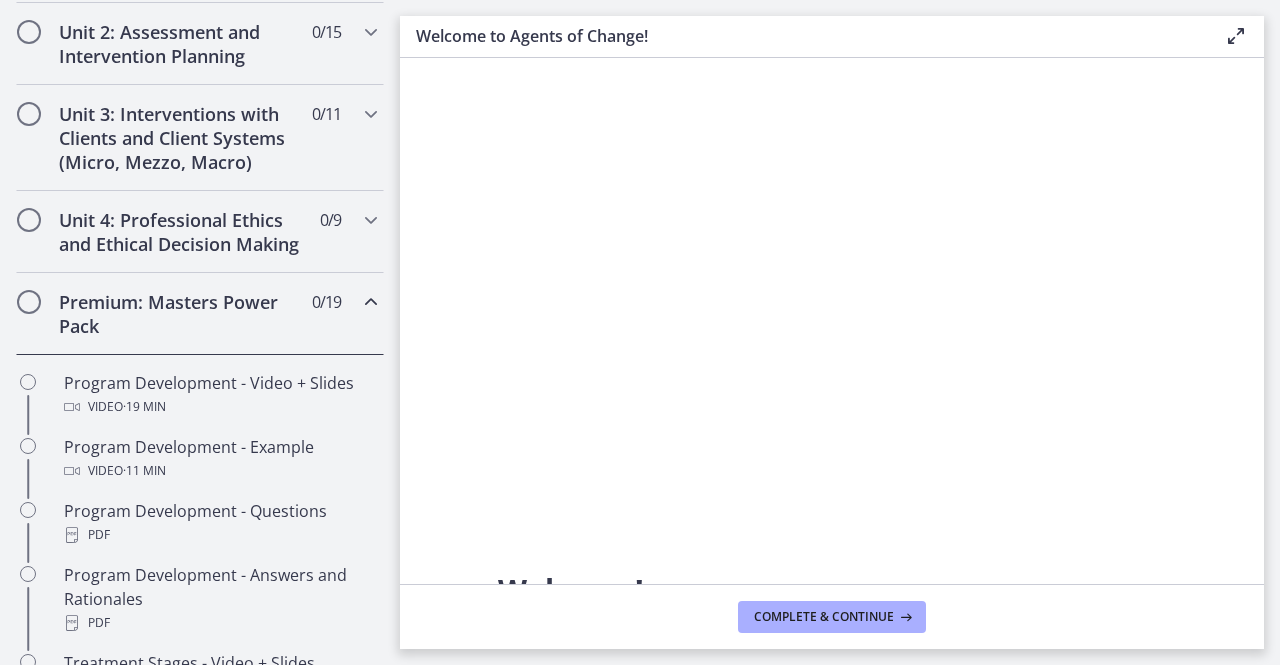 scroll, scrollTop: 694, scrollLeft: 0, axis: vertical 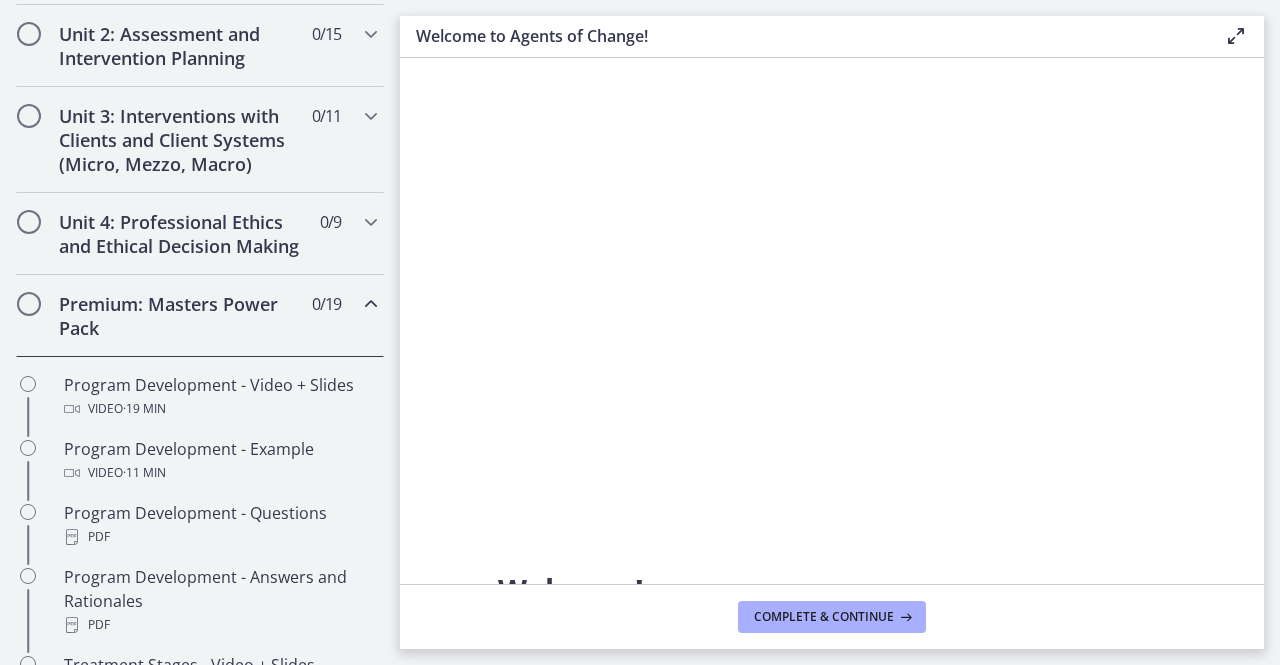 click on "Premium: Masters Power Pack" at bounding box center (181, 316) 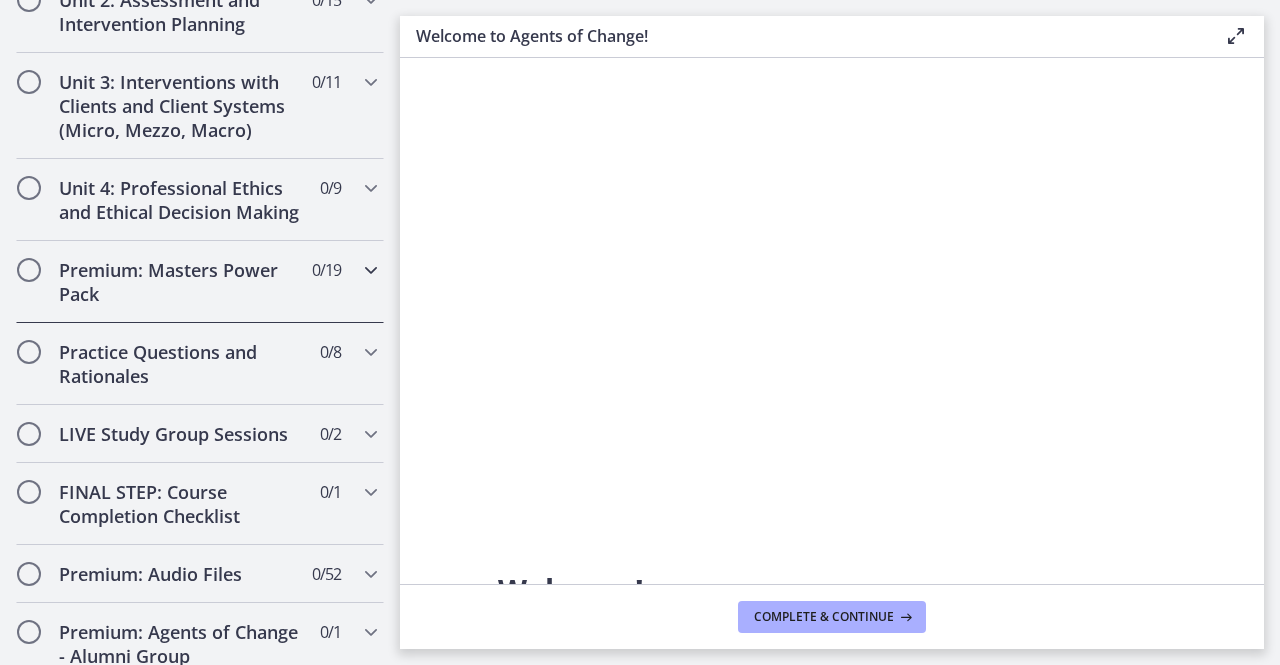 scroll, scrollTop: 729, scrollLeft: 0, axis: vertical 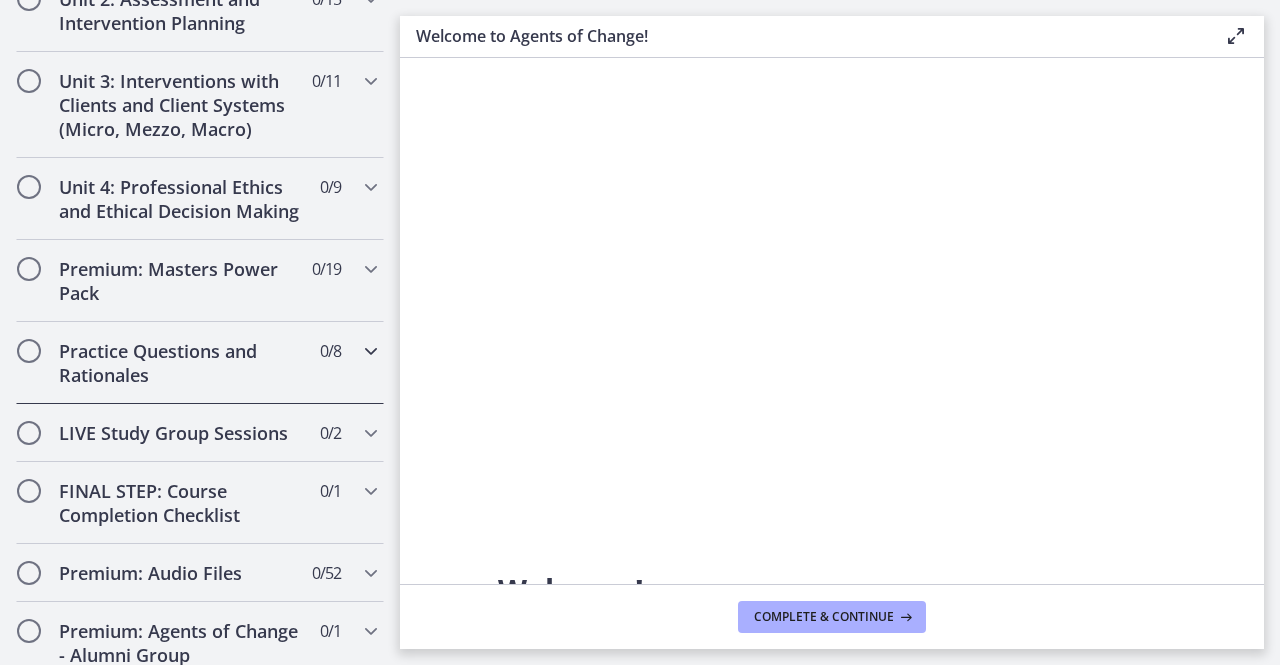 click on "Practice Questions and Rationales" at bounding box center [181, 363] 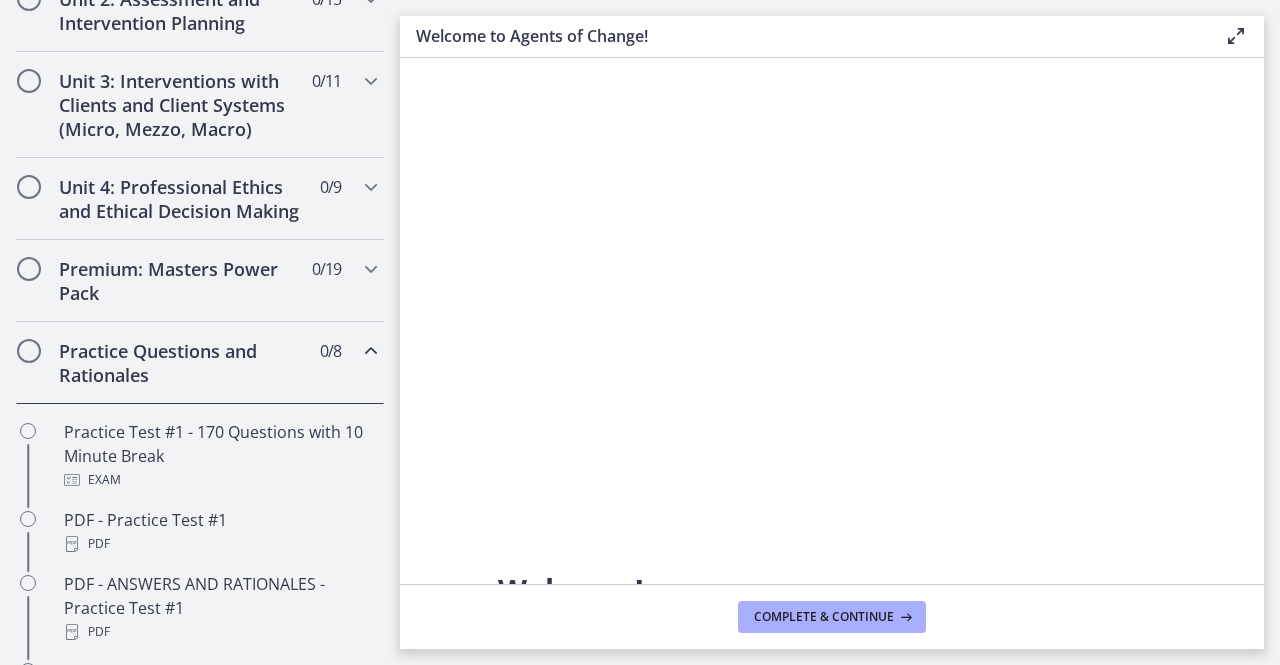 click on "Practice Questions and Rationales" at bounding box center [181, 363] 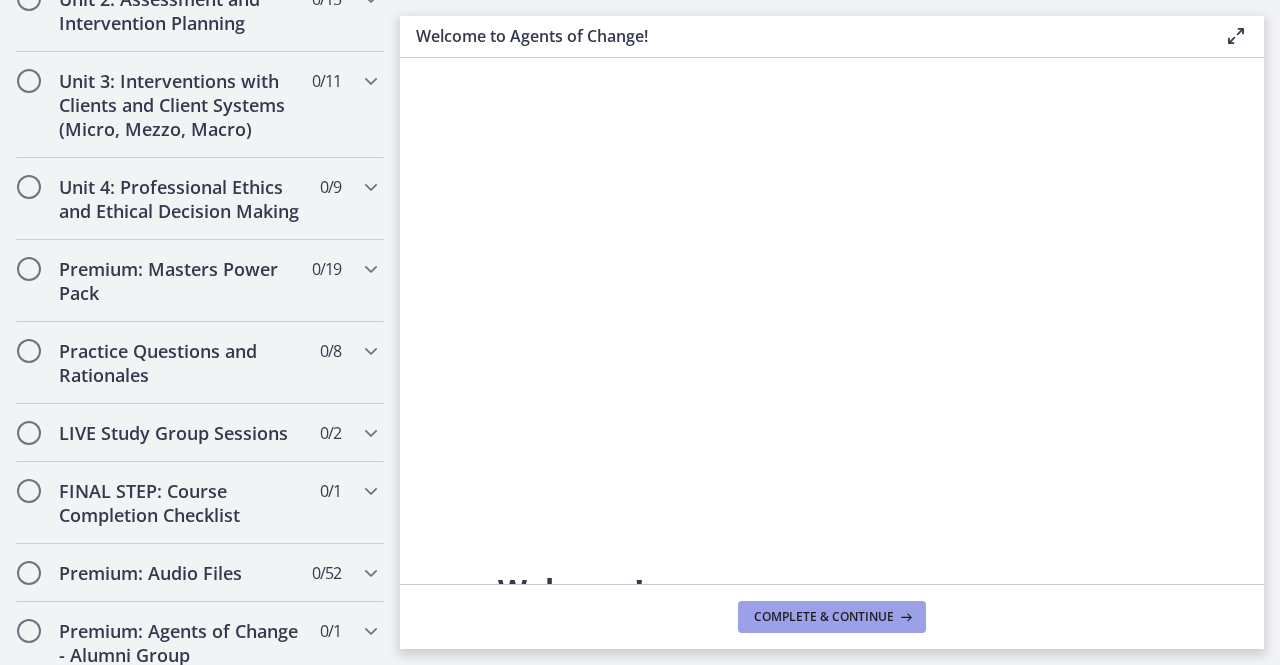 click on "Complete & continue" at bounding box center [824, 617] 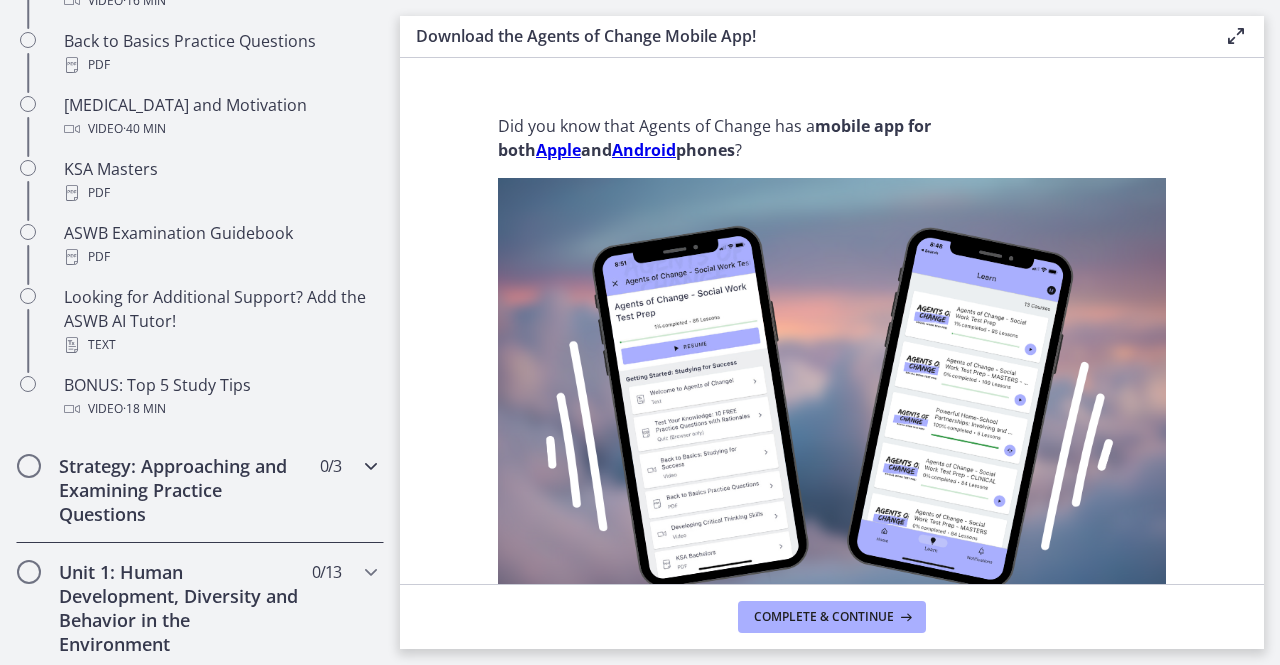 scroll, scrollTop: 1038, scrollLeft: 0, axis: vertical 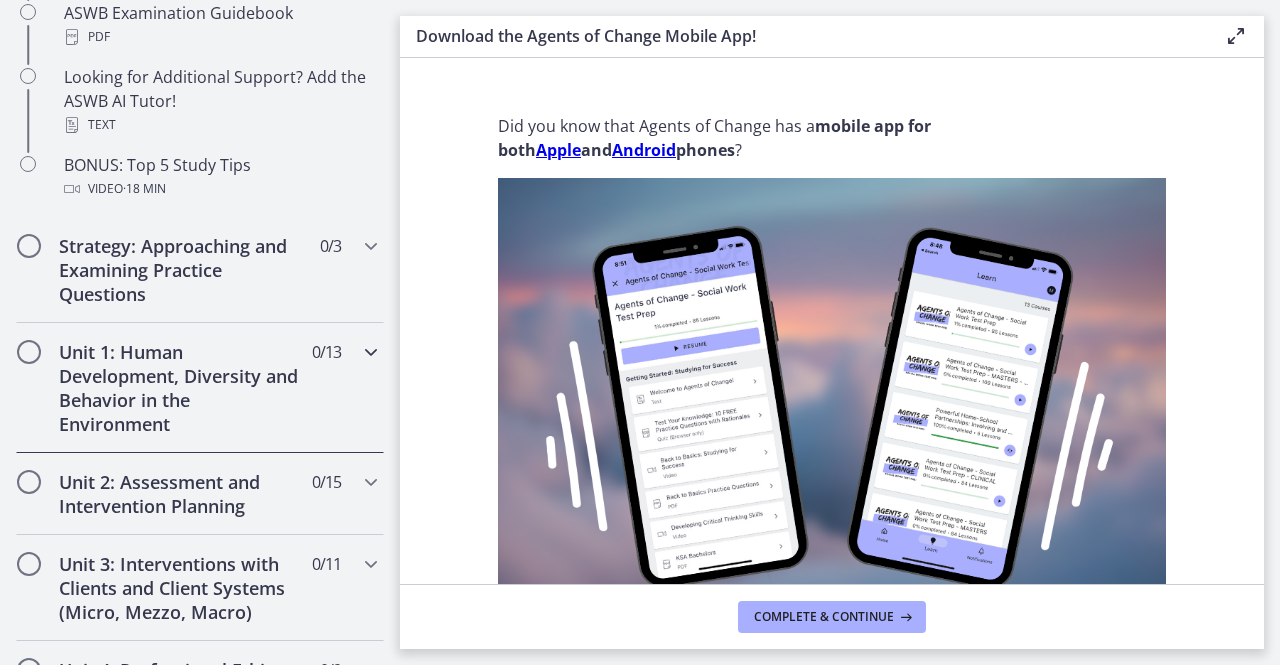 click on "Unit 1: Human Development, Diversity and Behavior in the Environment" at bounding box center [181, 388] 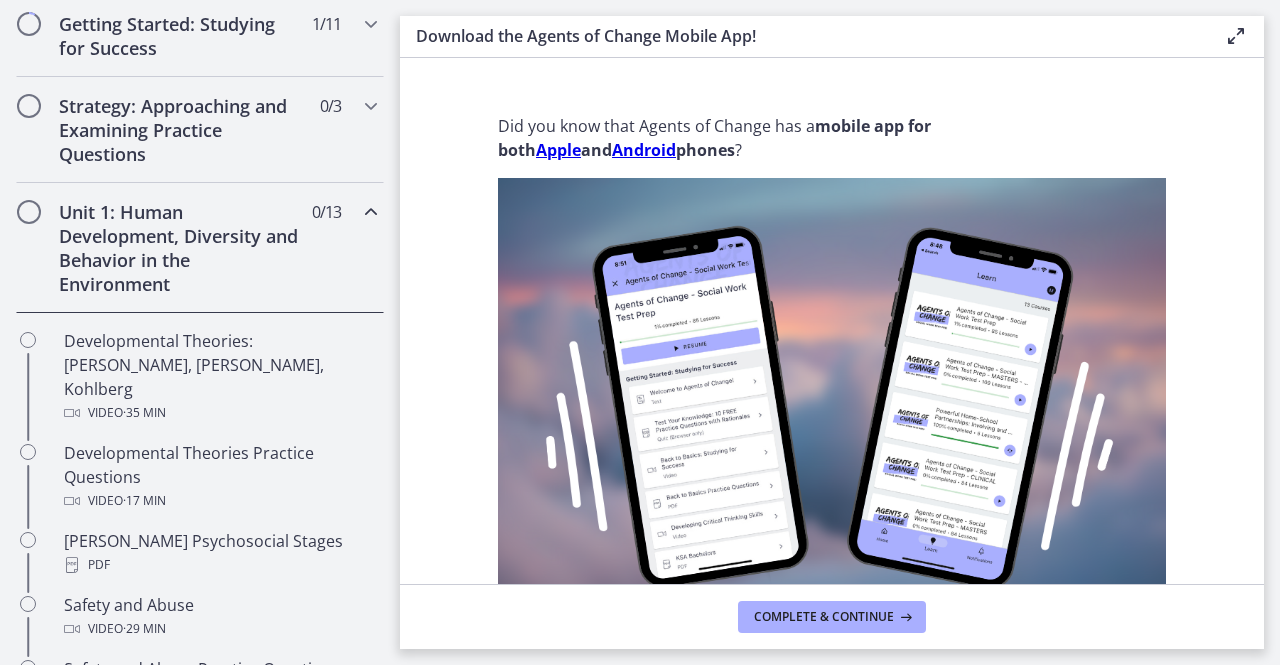 scroll, scrollTop: 385, scrollLeft: 0, axis: vertical 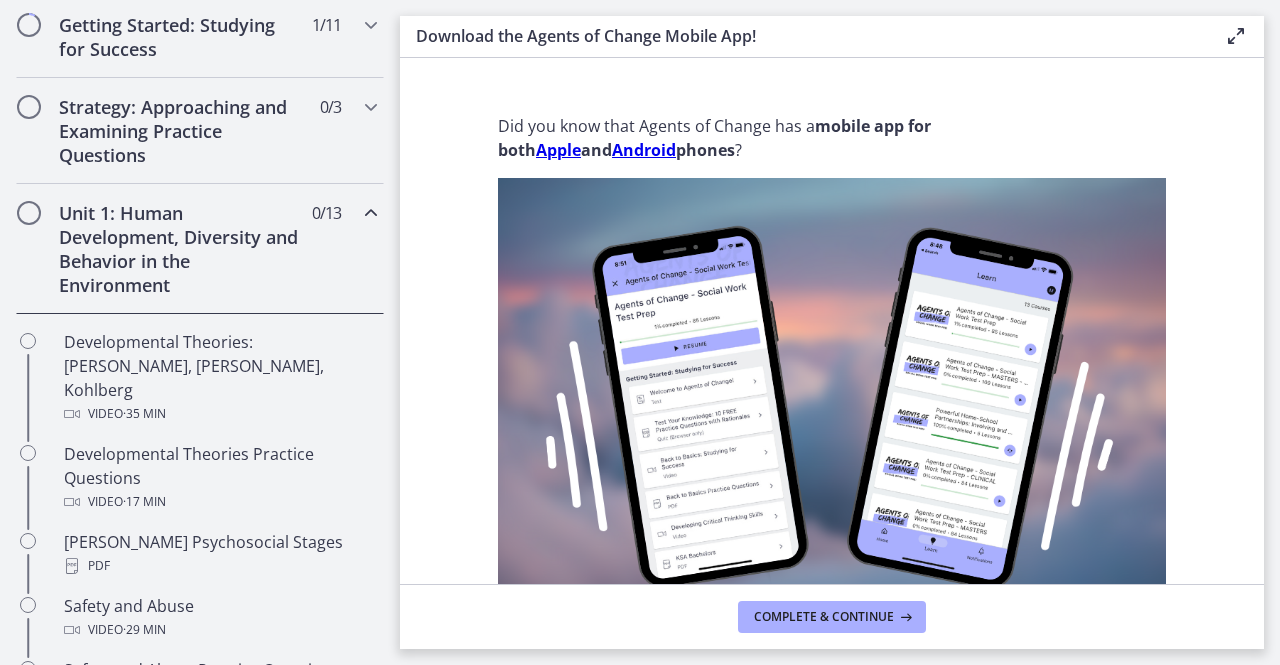 click on "Unit 1: Human Development, Diversity and Behavior in the Environment" at bounding box center [181, 249] 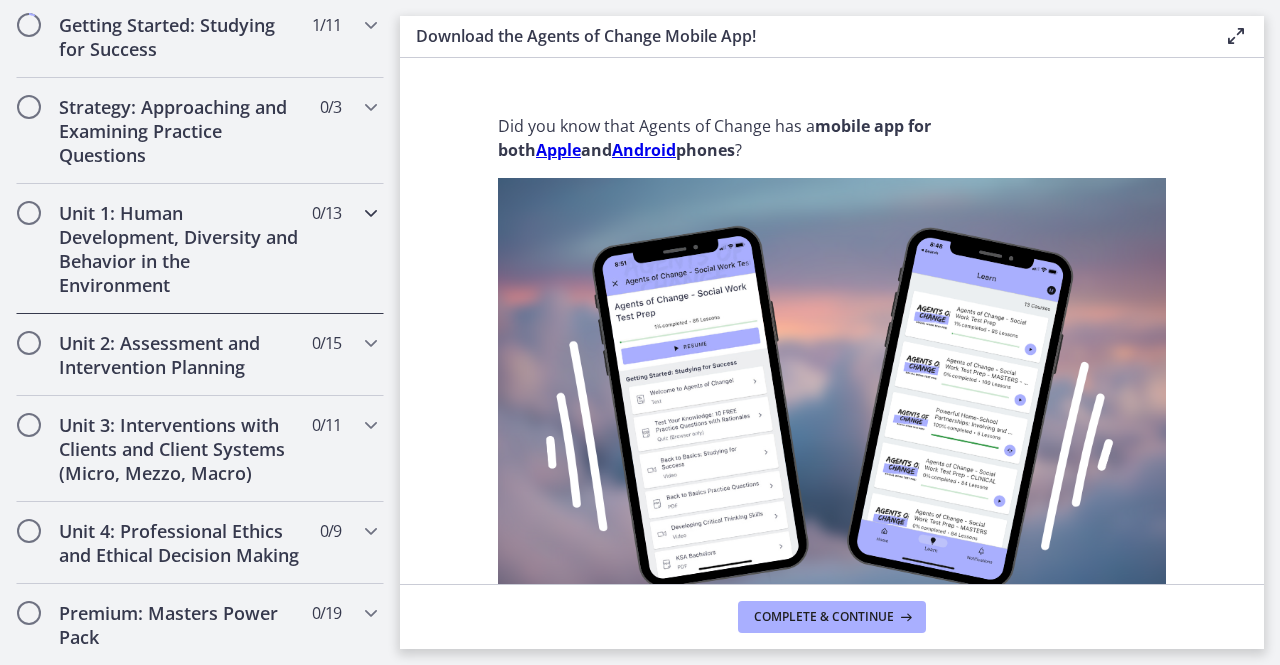 scroll, scrollTop: 0, scrollLeft: 0, axis: both 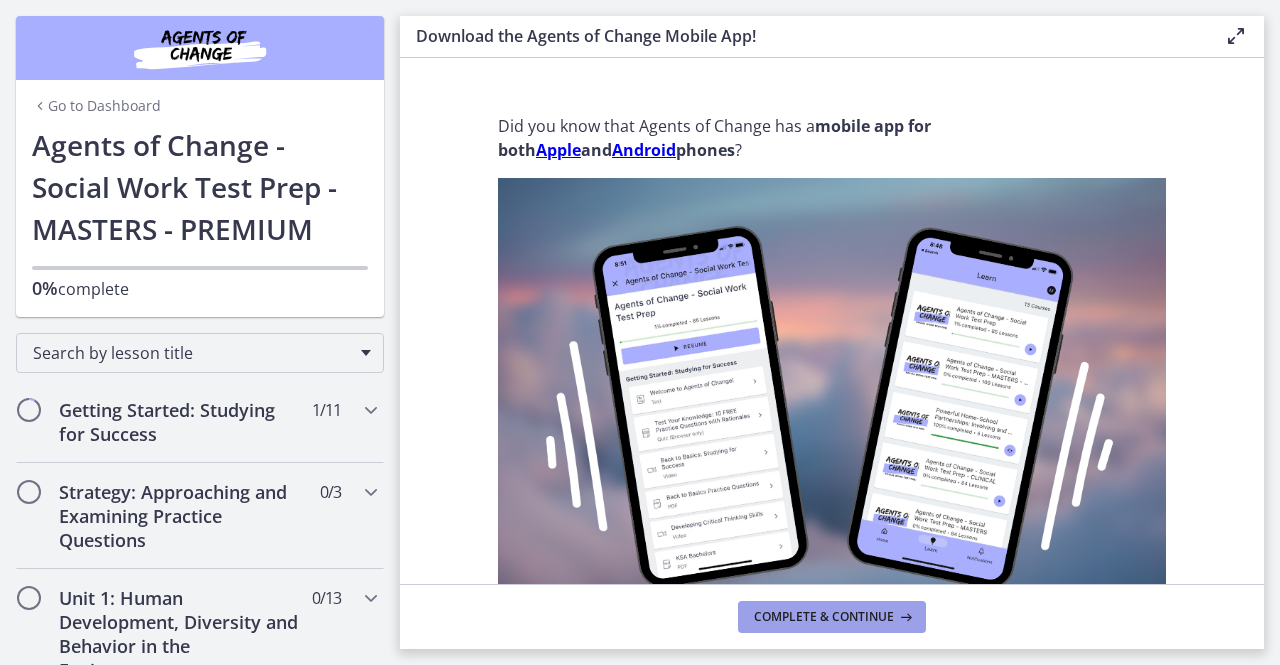 click on "Complete & continue" at bounding box center [832, 617] 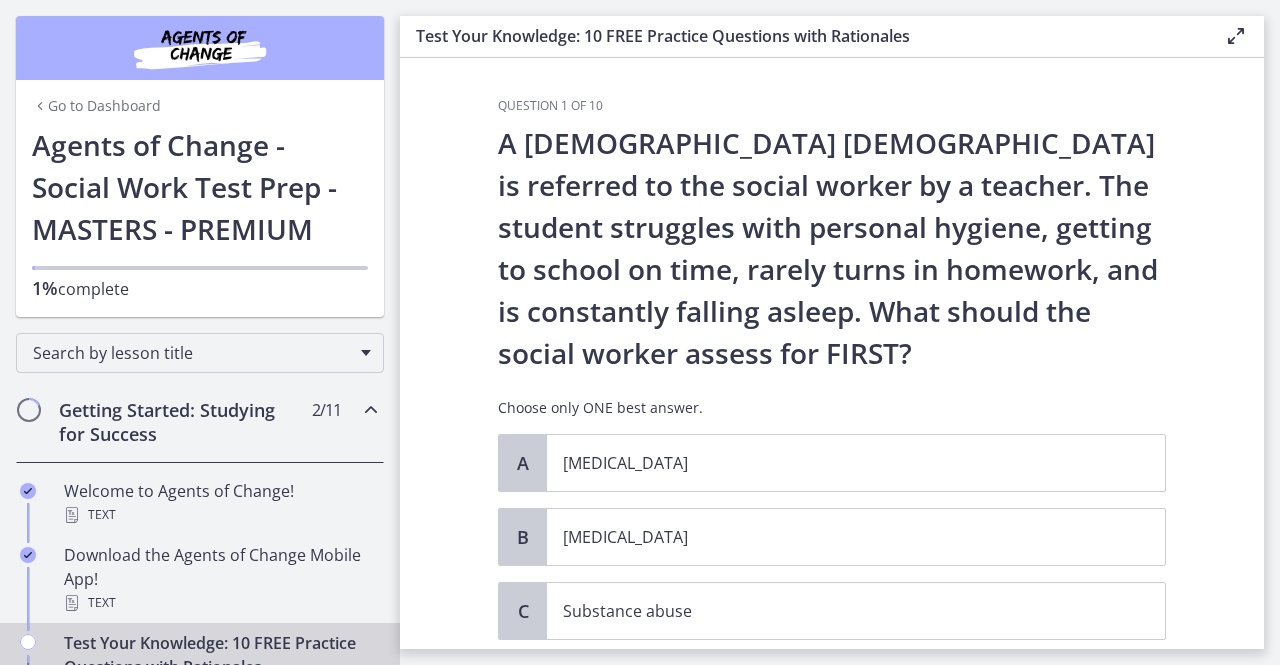 click on "Getting Started: Studying for Success" at bounding box center (181, 422) 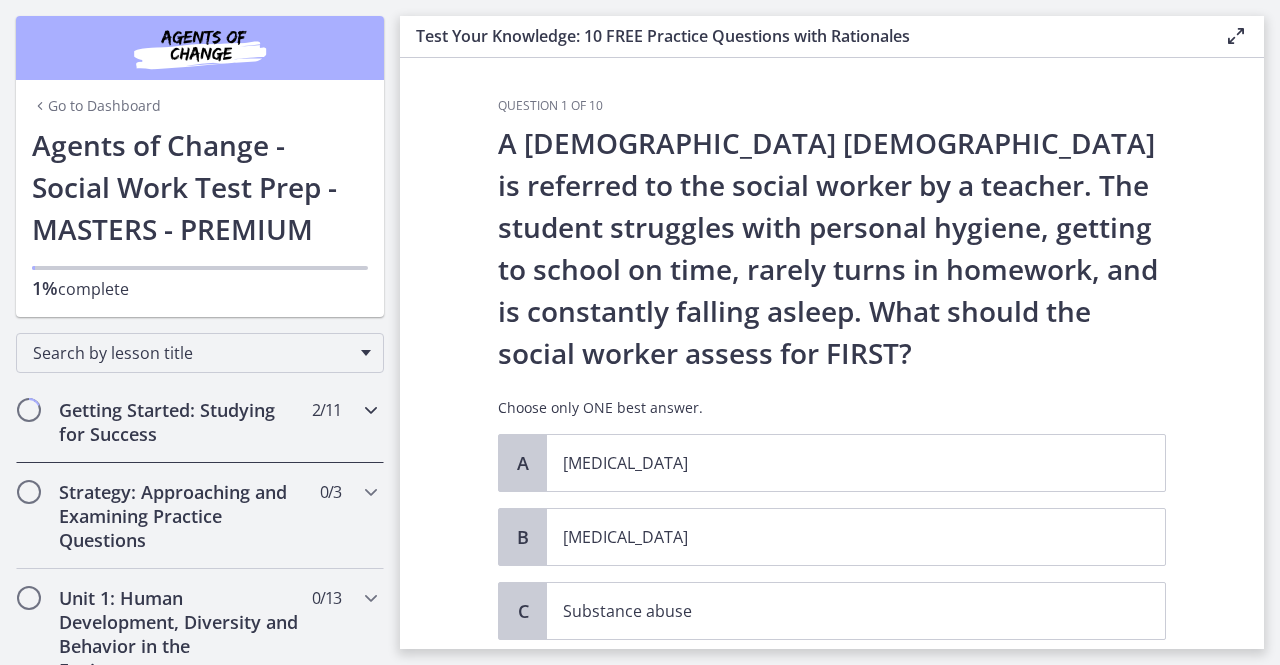 click on "Getting Started: Studying for Success" at bounding box center [181, 422] 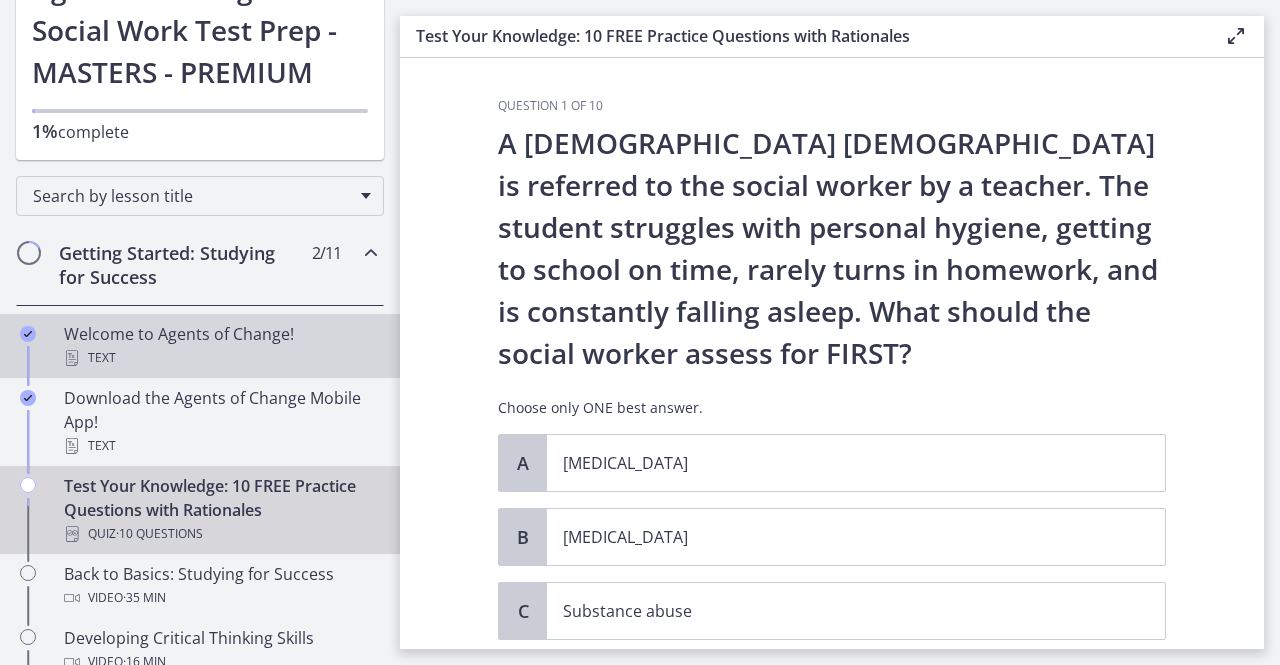 scroll, scrollTop: 159, scrollLeft: 0, axis: vertical 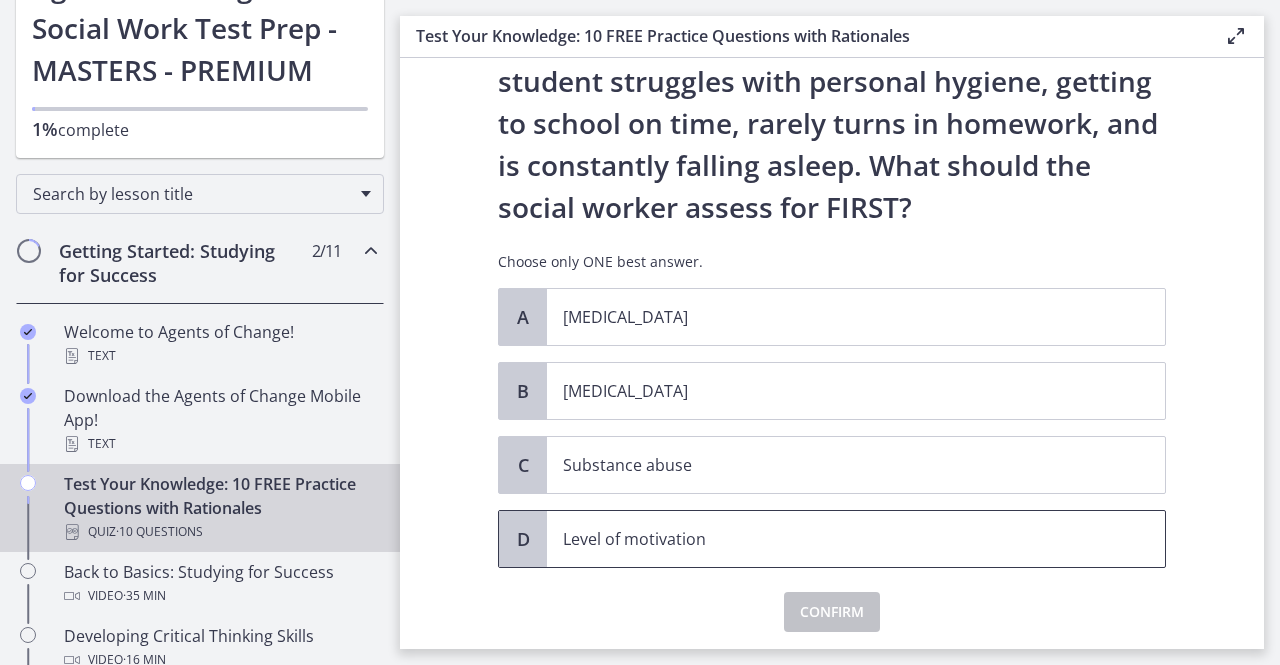 click on "Level of motivation" at bounding box center [836, 539] 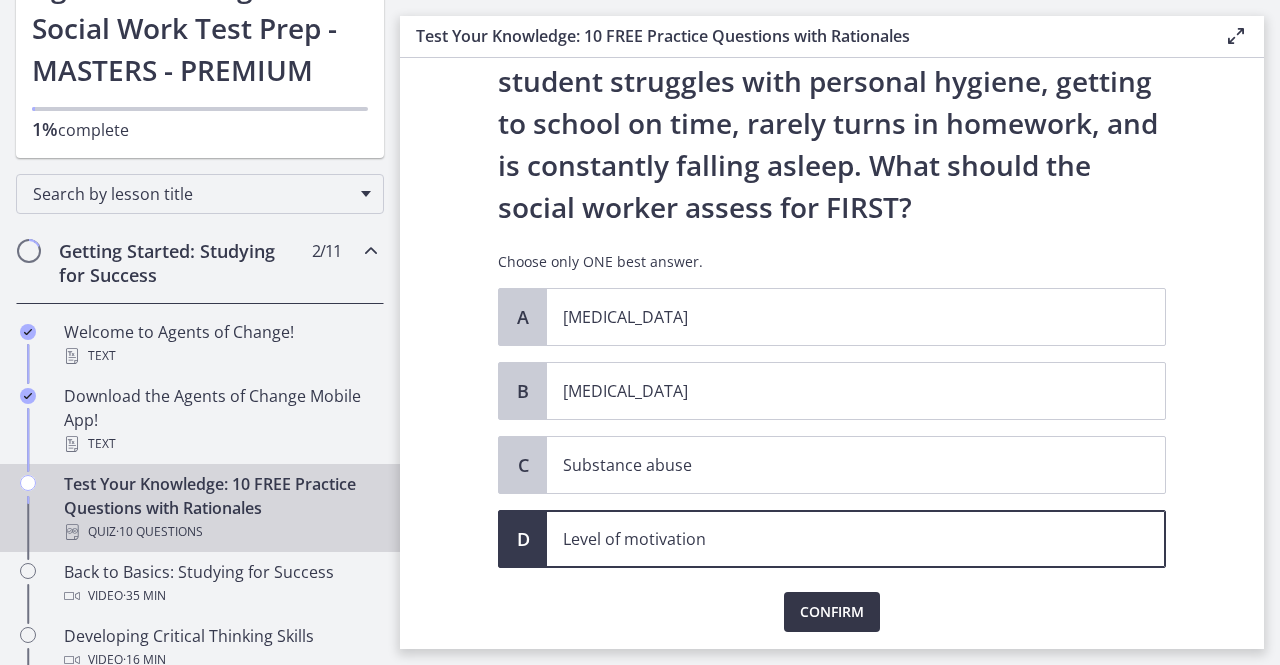 click on "Confirm" at bounding box center [832, 612] 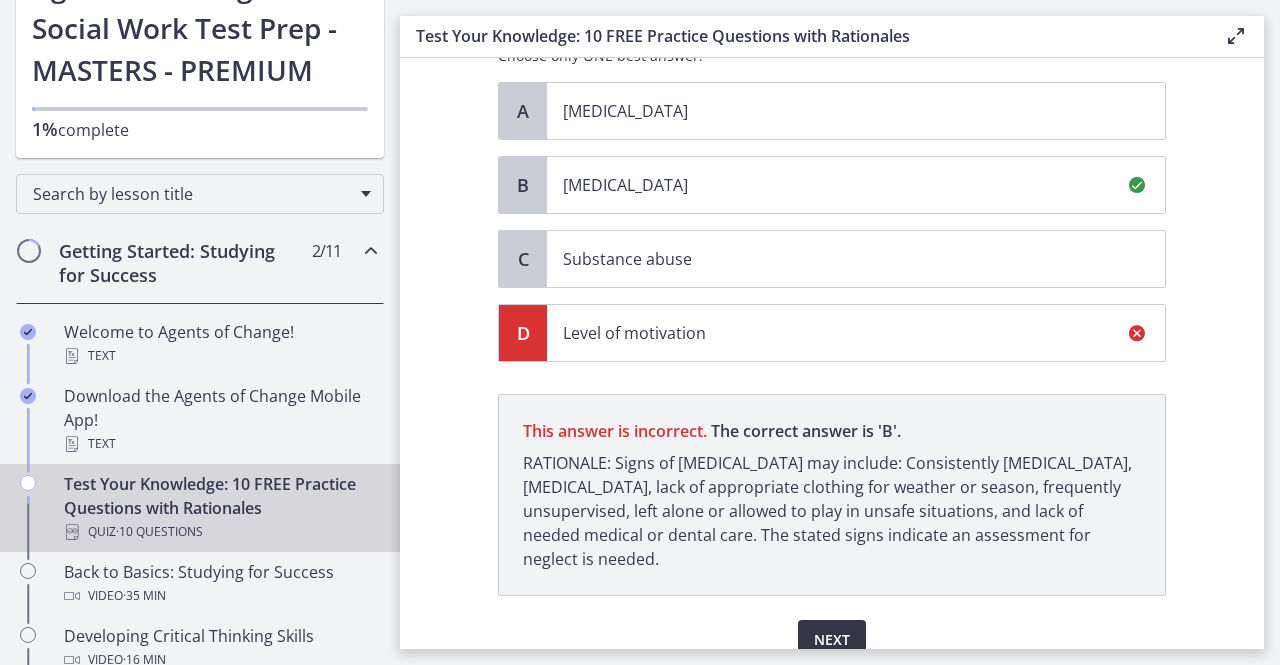 scroll, scrollTop: 443, scrollLeft: 0, axis: vertical 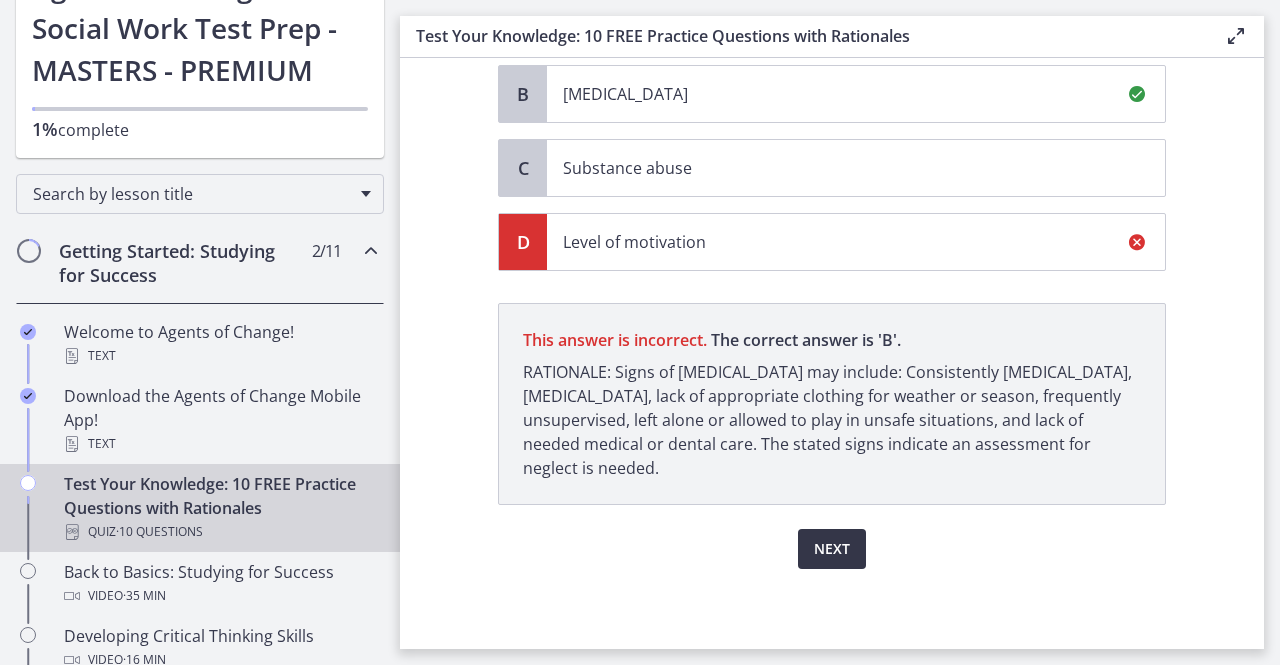 click on "Next" at bounding box center (832, 549) 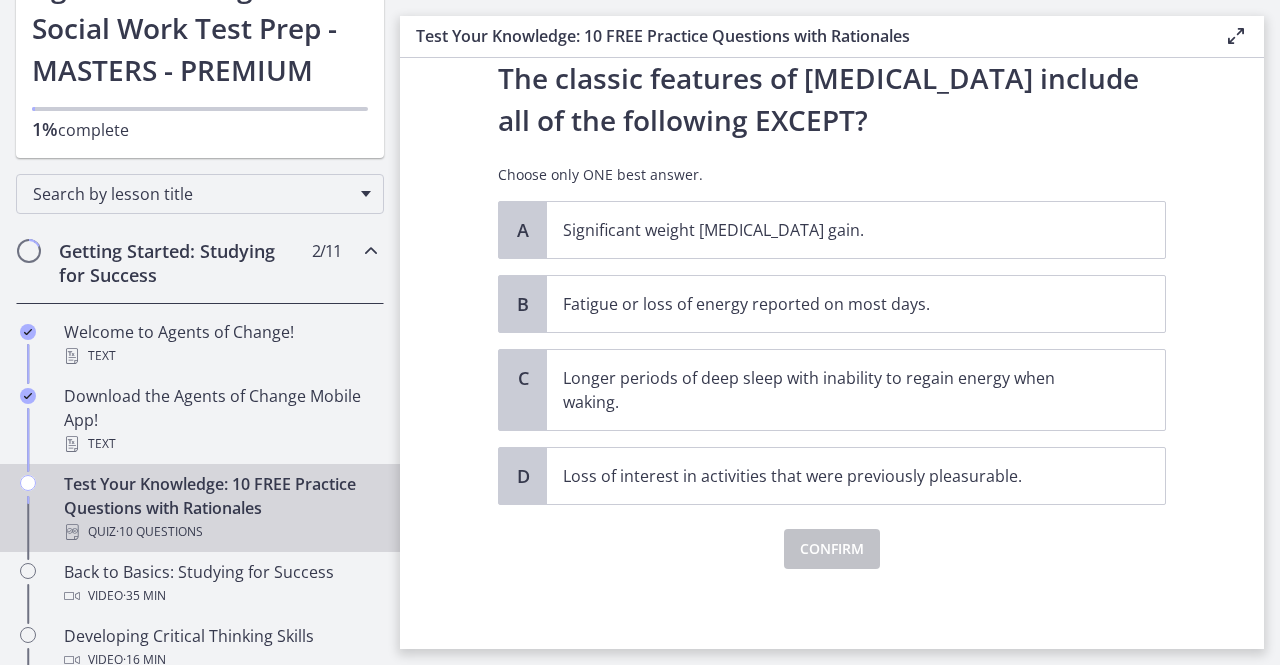 scroll, scrollTop: 0, scrollLeft: 0, axis: both 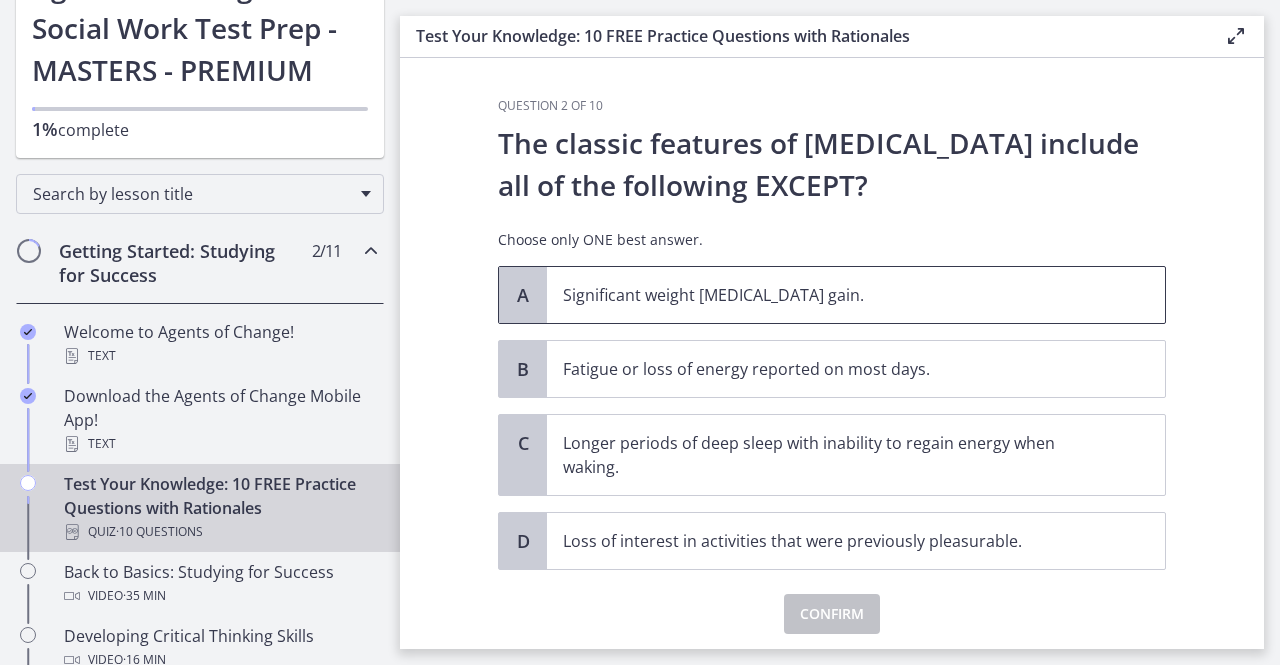 click on "Significant weight [MEDICAL_DATA] gain." at bounding box center (836, 295) 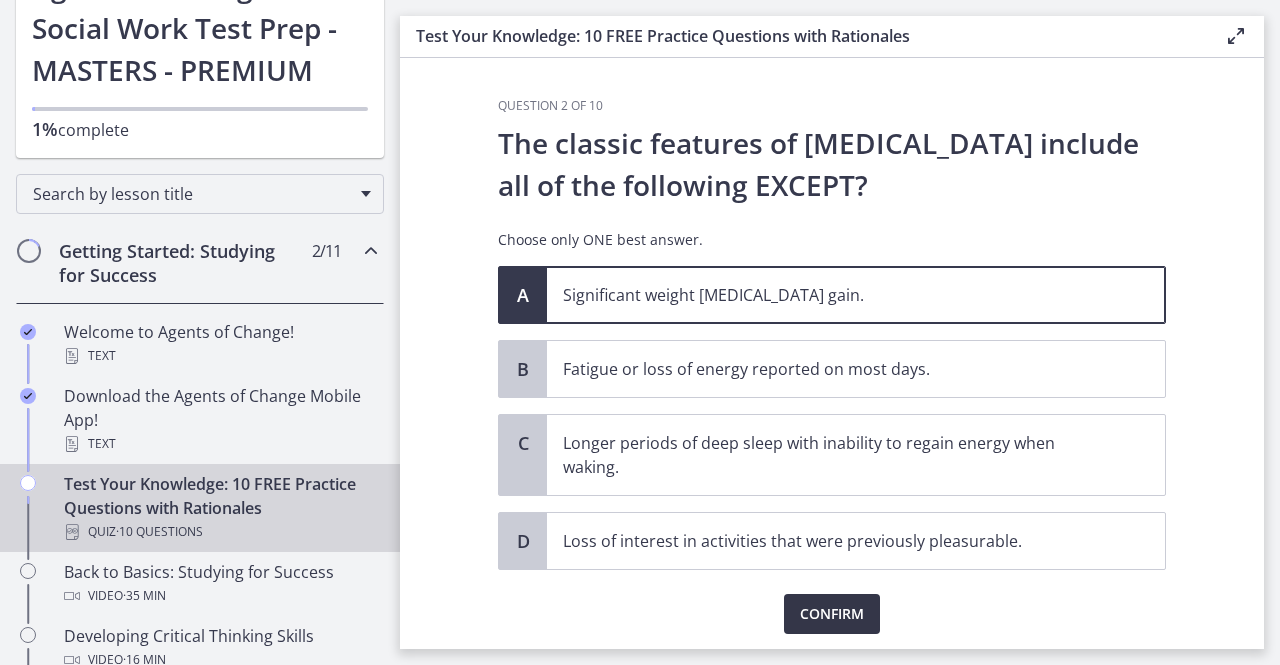 click on "Confirm" at bounding box center (832, 614) 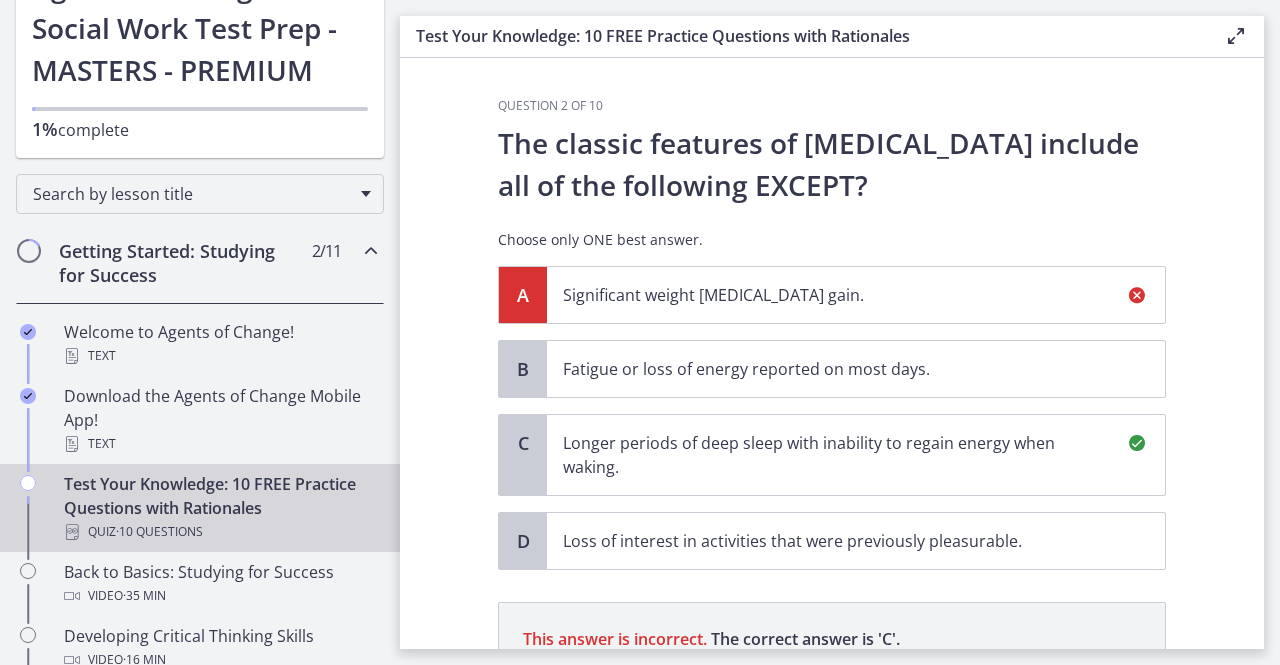 scroll, scrollTop: 299, scrollLeft: 0, axis: vertical 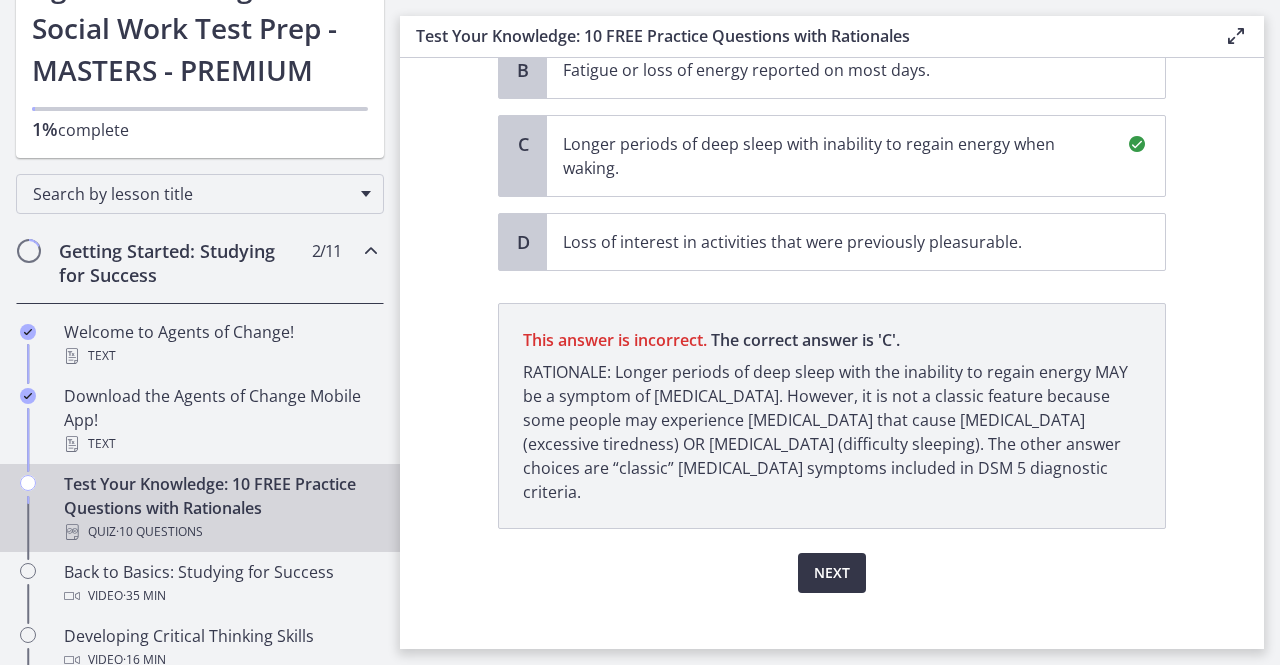 click on "Next" at bounding box center [832, 573] 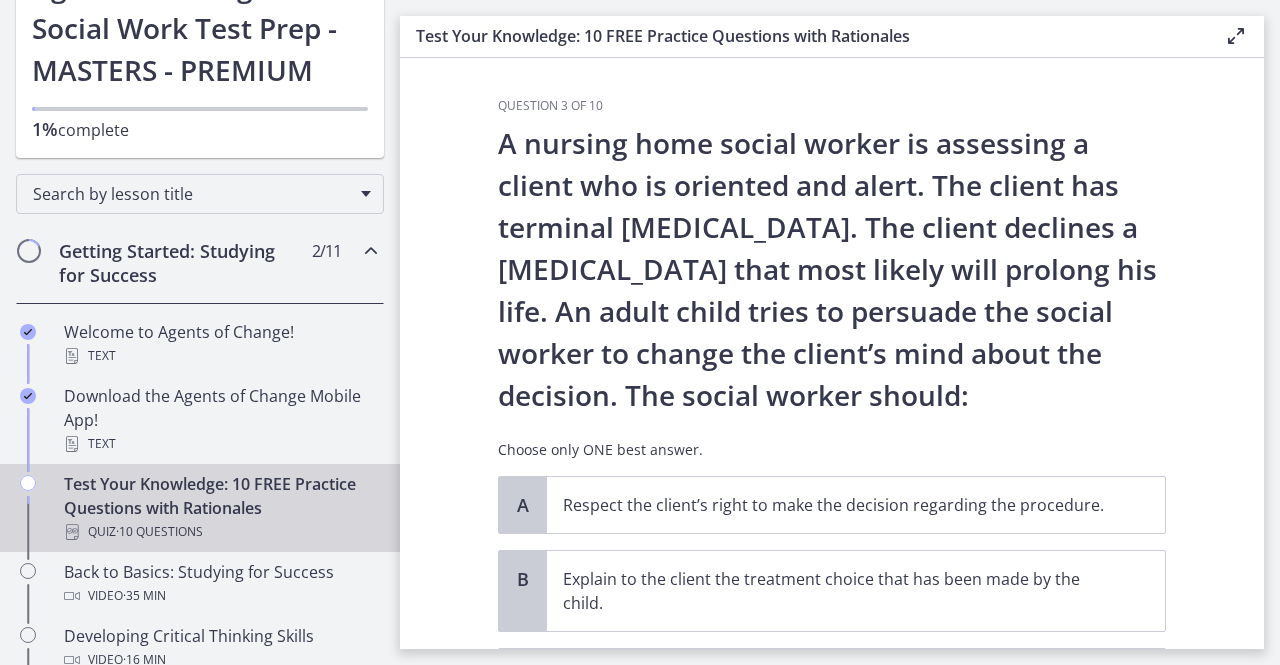 click on "Question   3   of   10
A nursing home social worker is assessing a client who is oriented and alert. The client has terminal [MEDICAL_DATA]. The client declines a [MEDICAL_DATA] that most likely will prolong his life. An adult child tries to persuade the social worker to change the client’s mind about the decision. The social worker should:
Choose only ONE best answer.
A
Respect the client’s right to make the decision regarding the procedure.
B
Explain to the client the treatment choice that has been made by the child.
C
Allow the client’s family member to make an appropriate choice.
D" at bounding box center [832, 353] 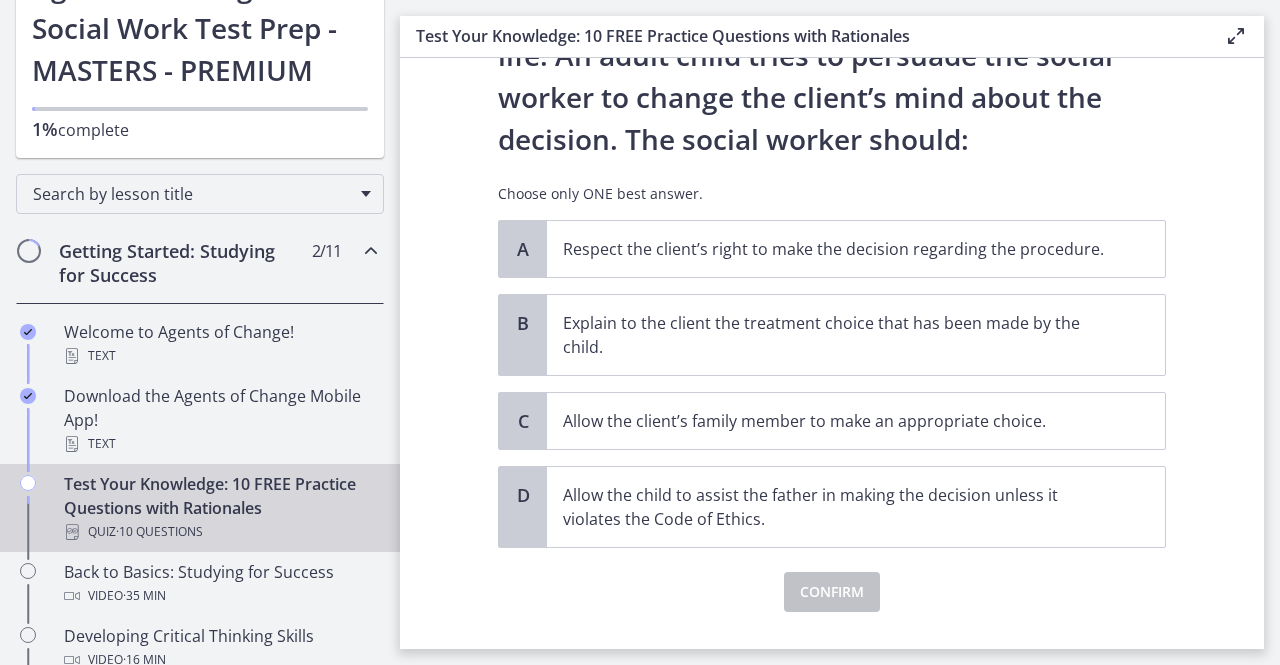 scroll, scrollTop: 257, scrollLeft: 0, axis: vertical 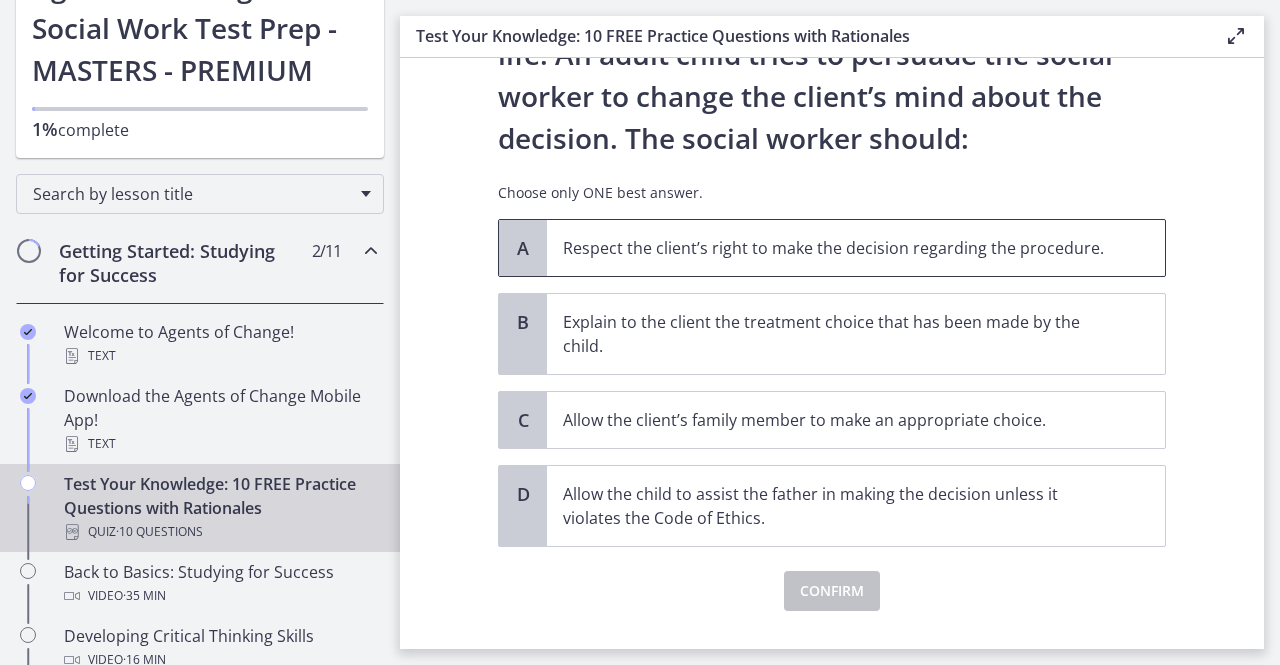 click on "Respect the client’s right to make the decision regarding the procedure." at bounding box center (856, 248) 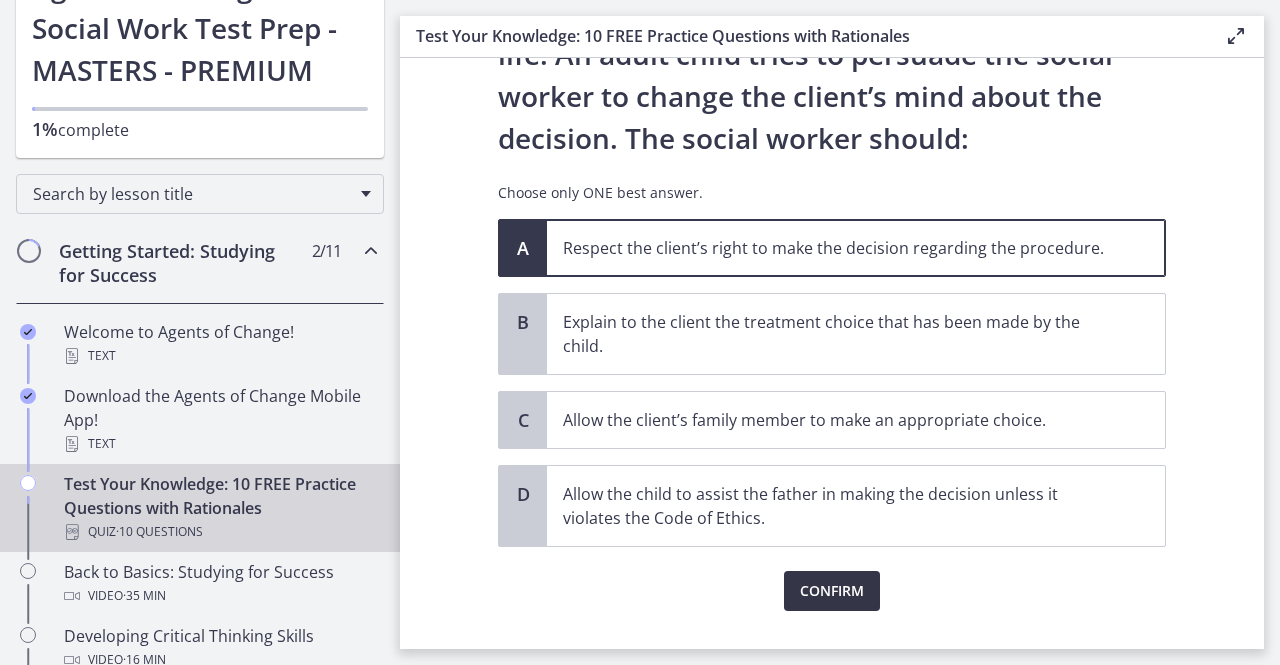 click on "Confirm" at bounding box center (832, 591) 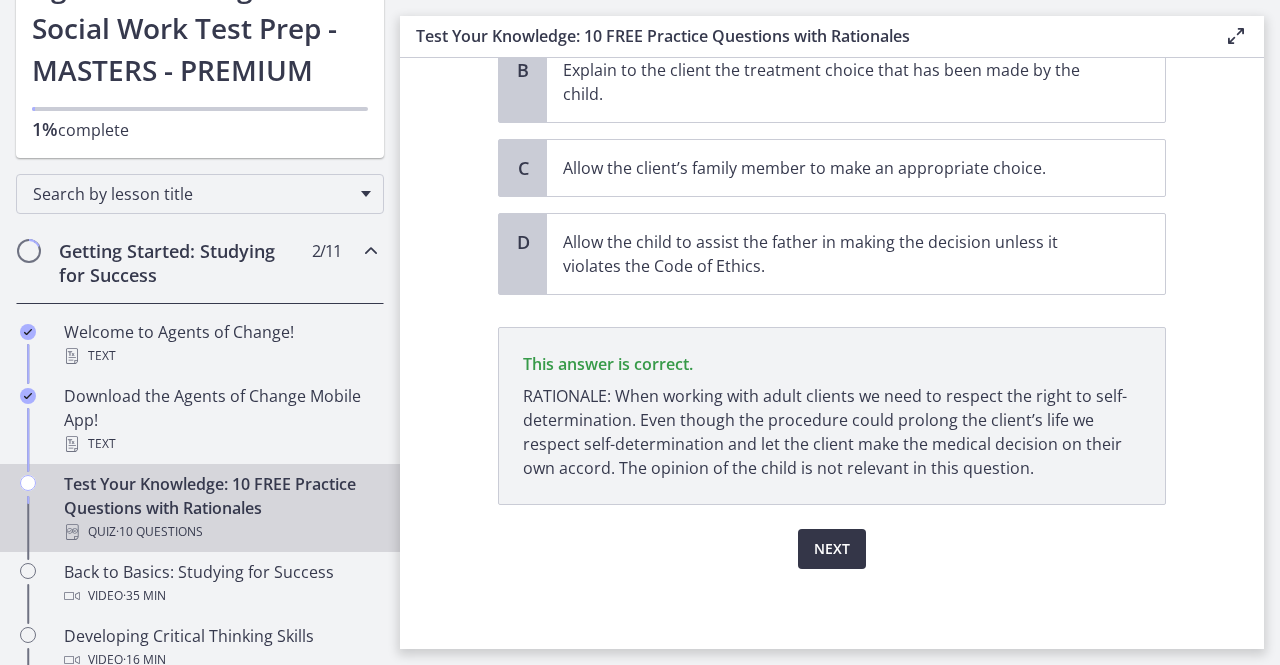 scroll, scrollTop: 509, scrollLeft: 0, axis: vertical 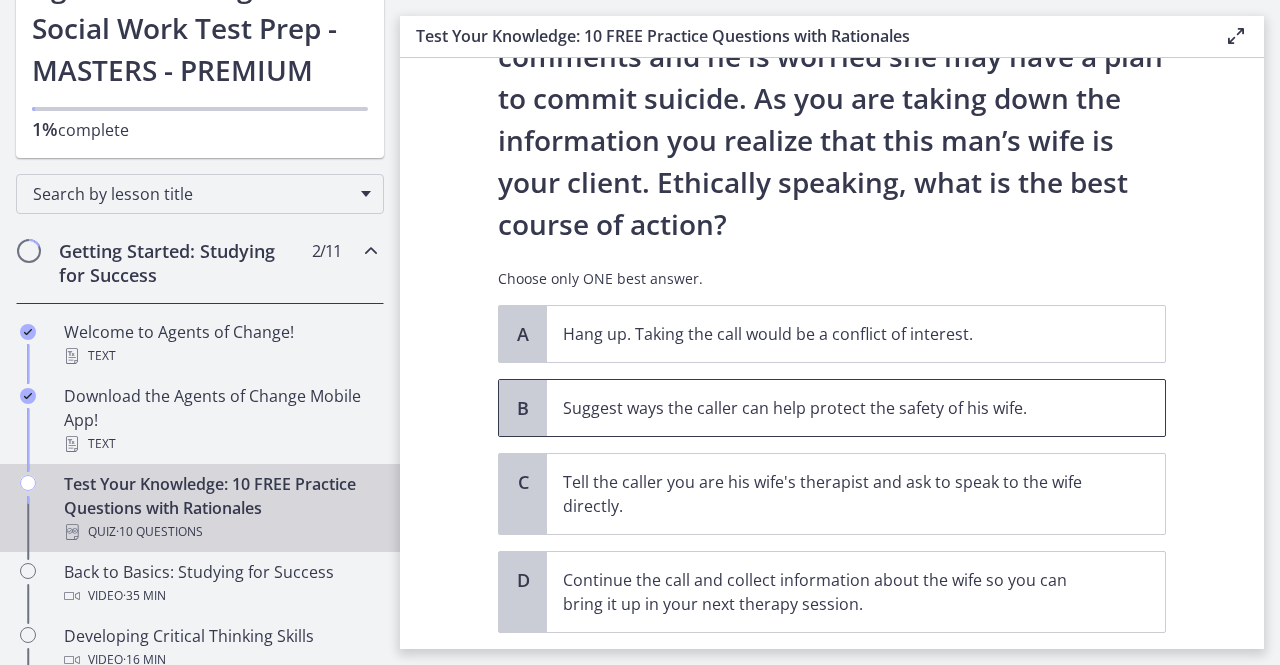 click on "Suggest ways the caller can help protect the safety of his wife." at bounding box center [836, 408] 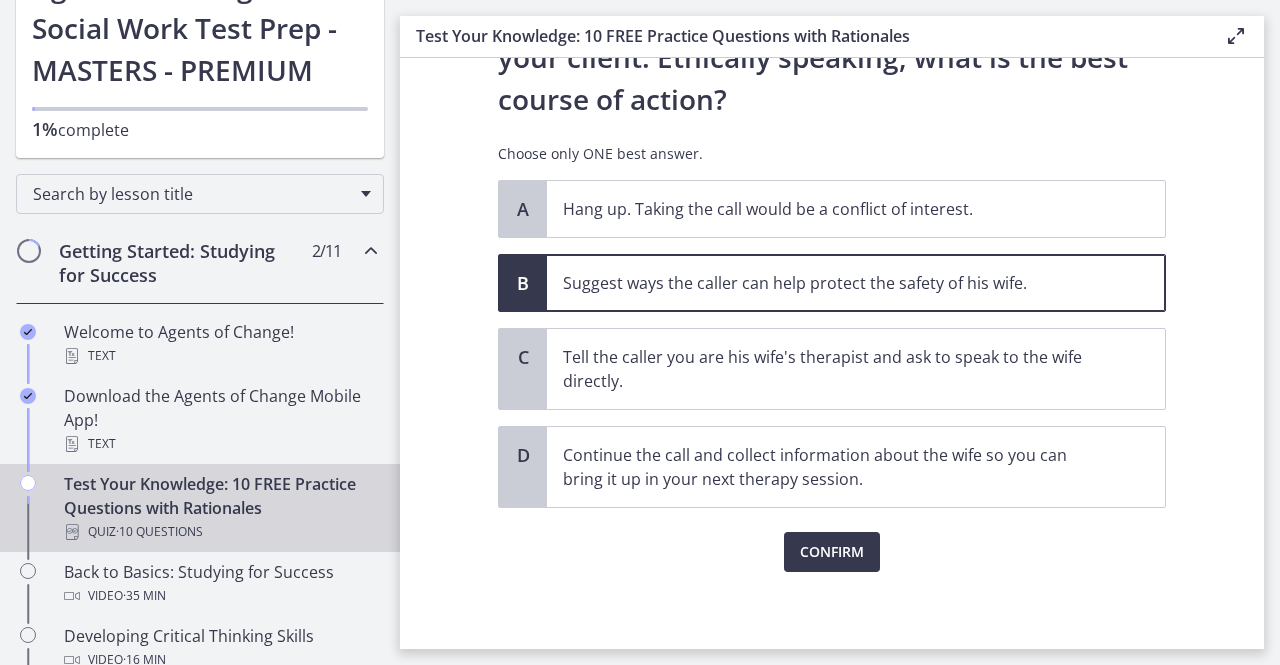 scroll, scrollTop: 339, scrollLeft: 0, axis: vertical 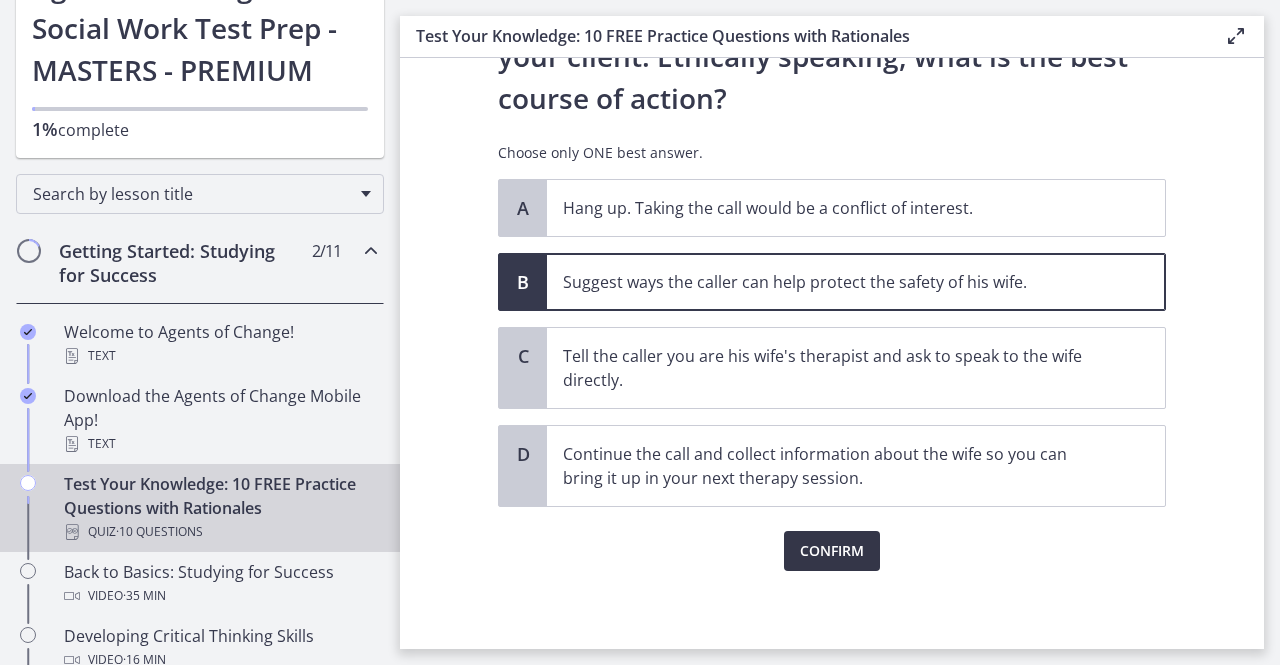 click on "Confirm" at bounding box center [832, 551] 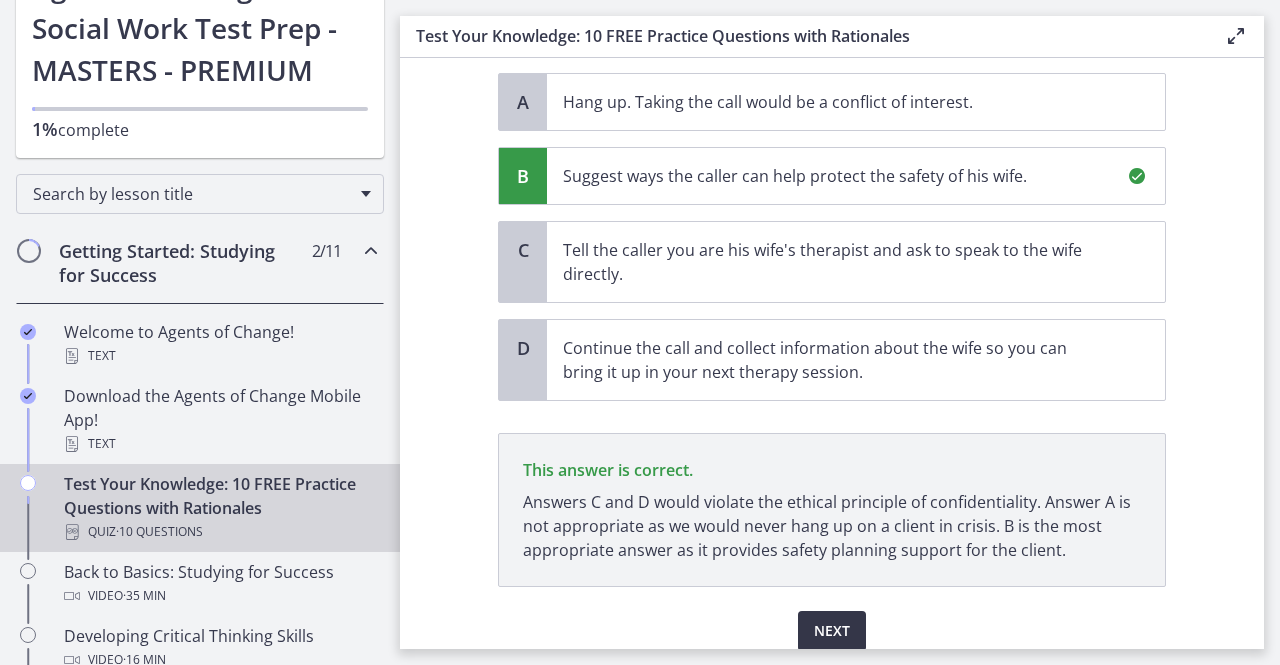 scroll, scrollTop: 527, scrollLeft: 0, axis: vertical 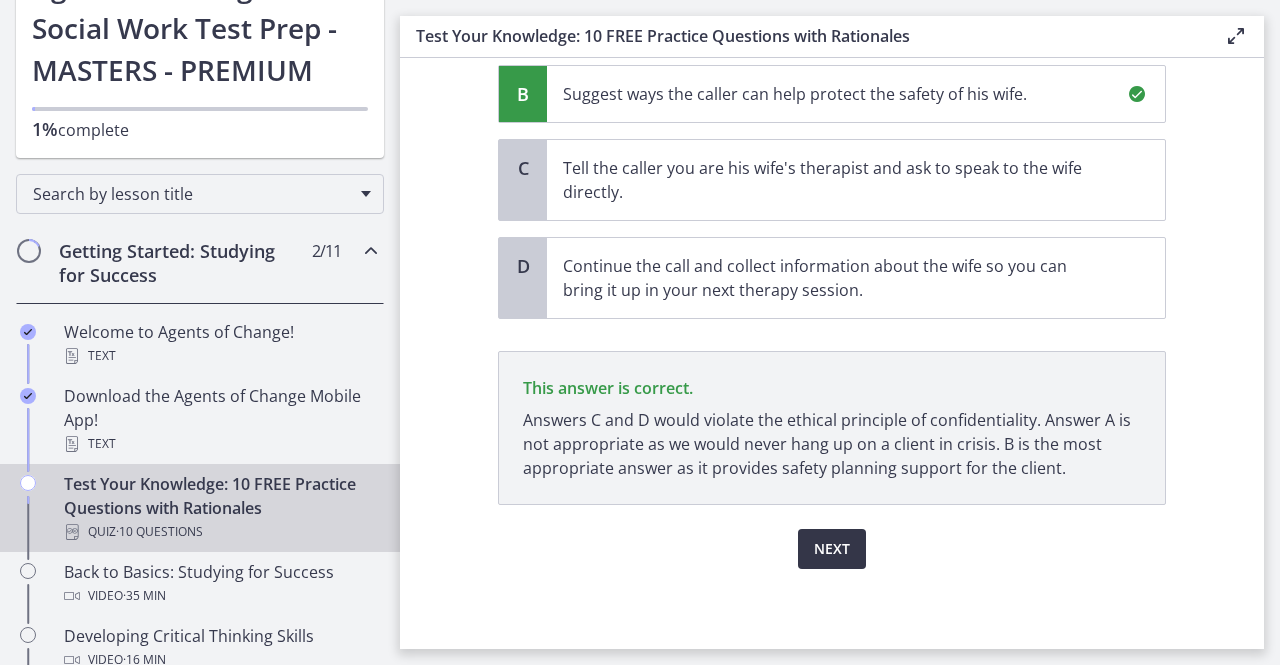 click on "Next" at bounding box center [832, 549] 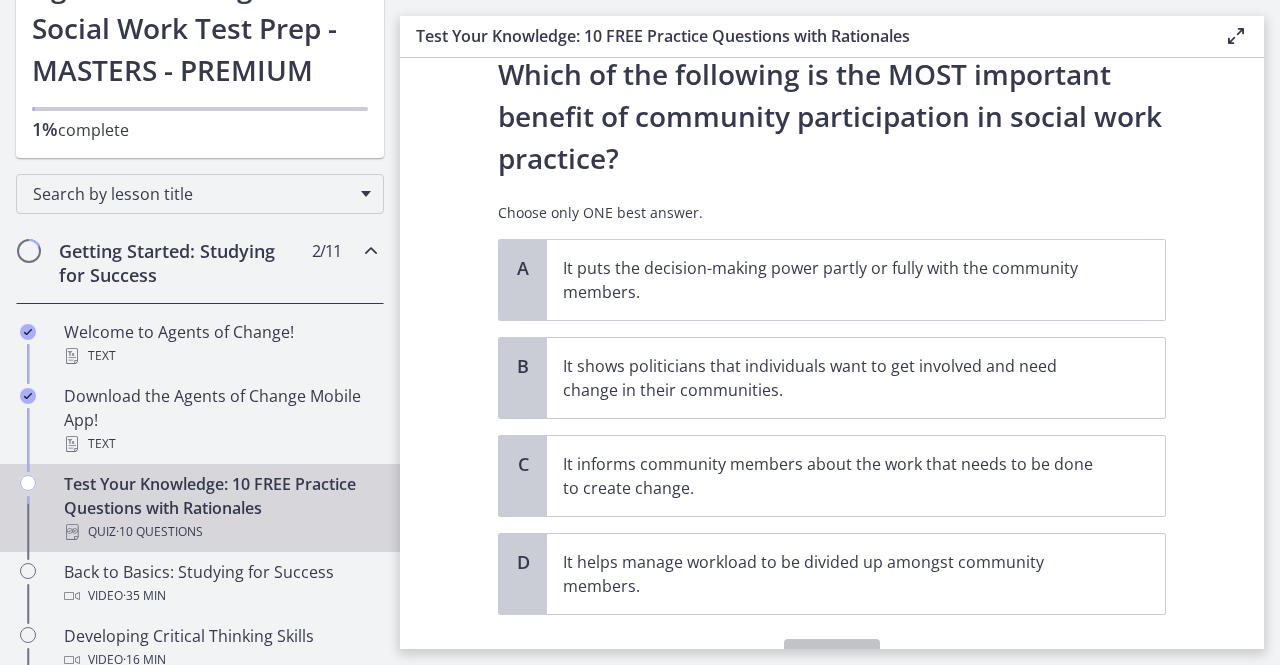 scroll, scrollTop: 81, scrollLeft: 0, axis: vertical 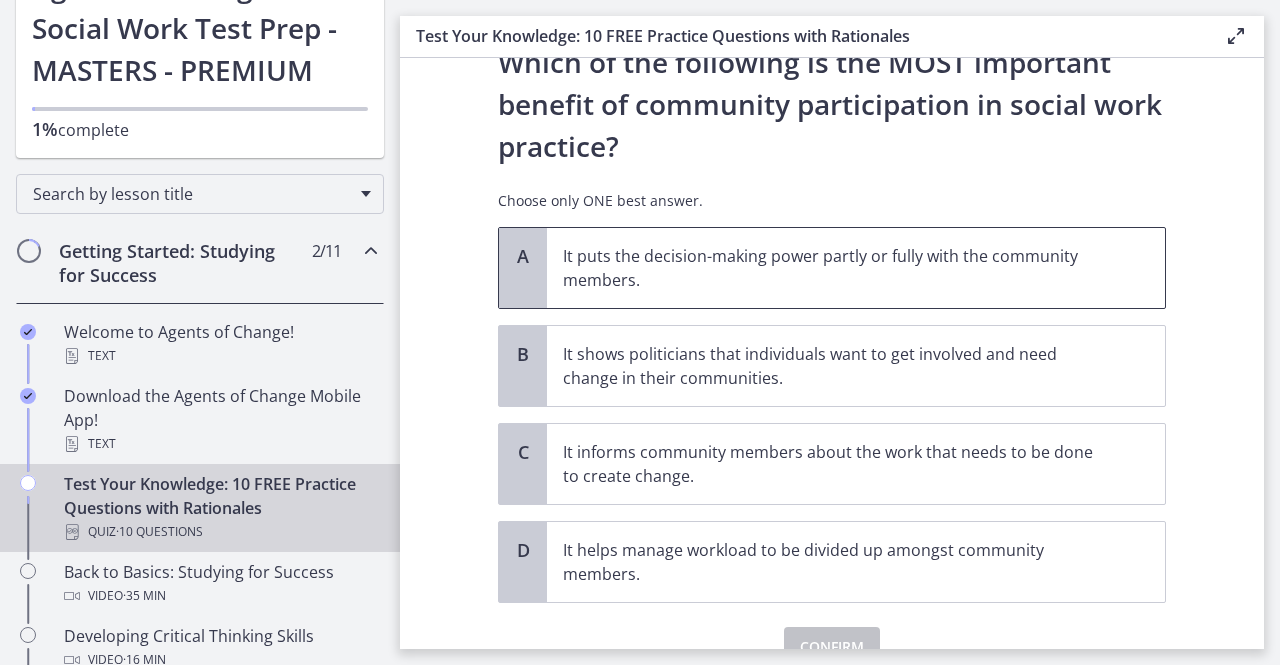 click on "It puts the decision-making power partly or fully with the community members." at bounding box center (836, 268) 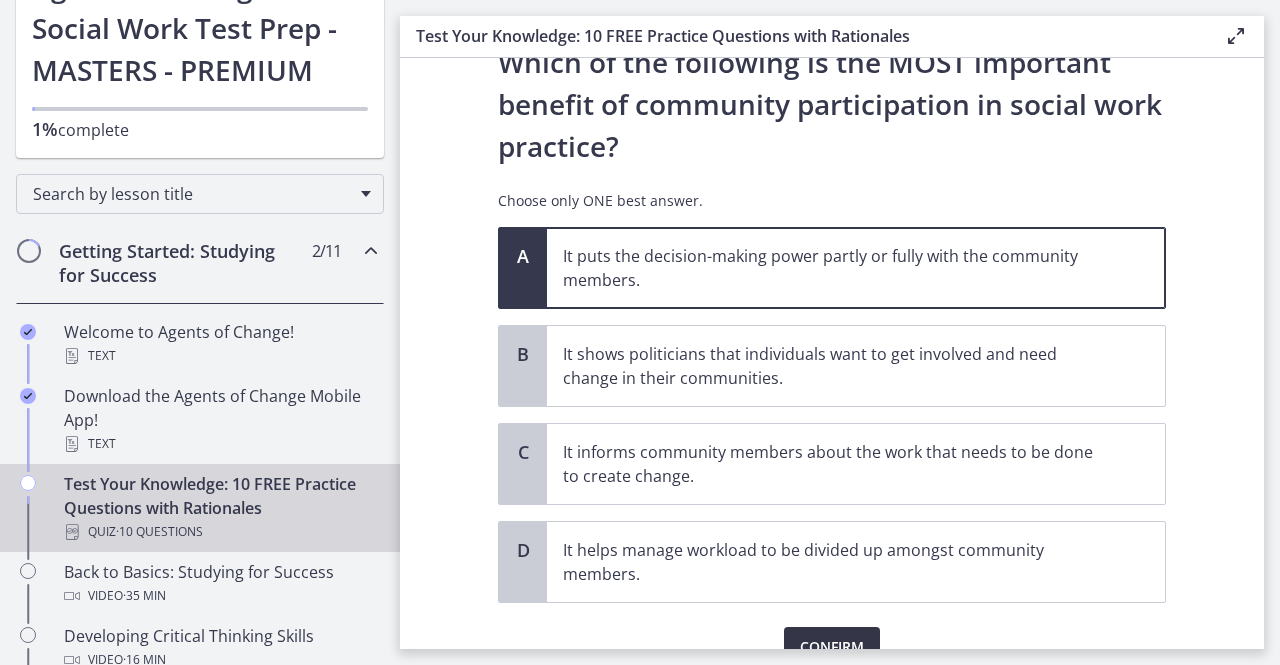 click on "Confirm" at bounding box center (832, 647) 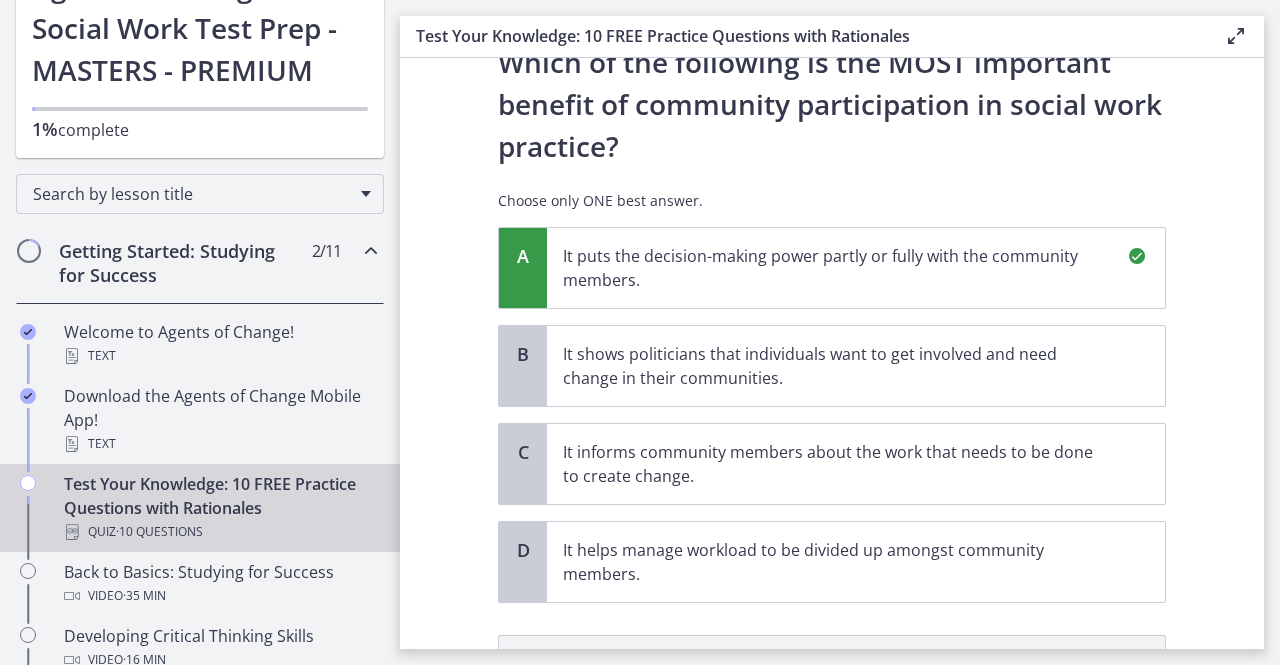 scroll, scrollTop: 389, scrollLeft: 0, axis: vertical 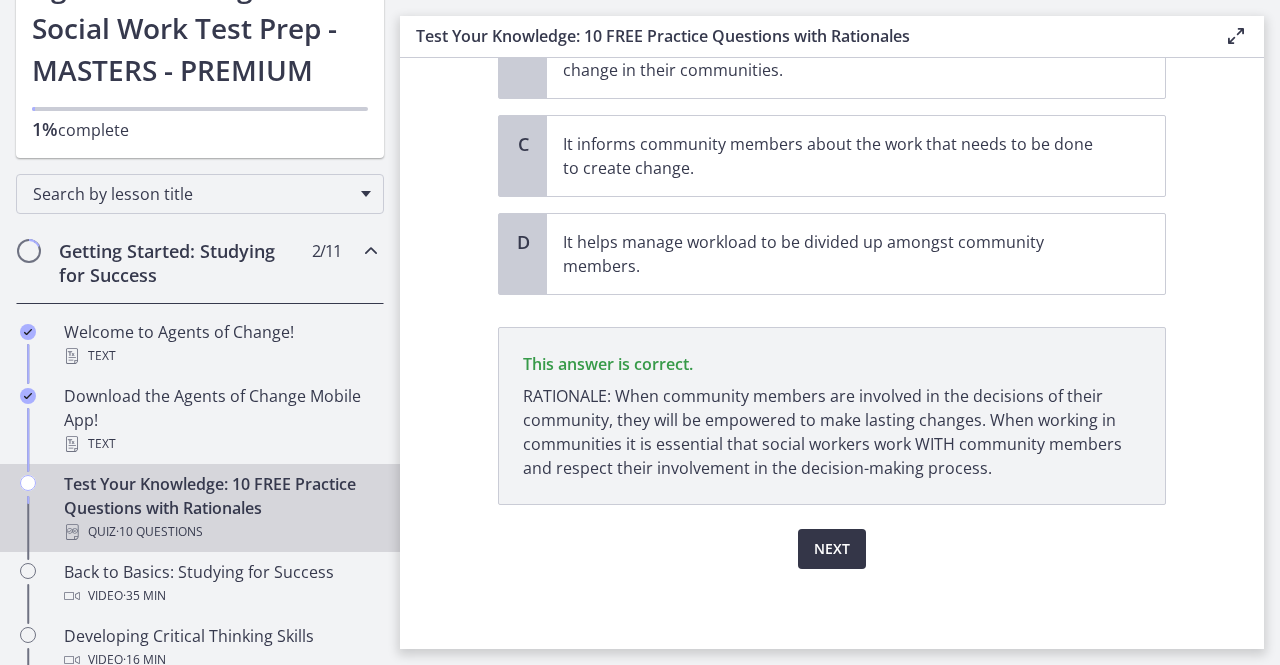 click on "Next" at bounding box center [832, 549] 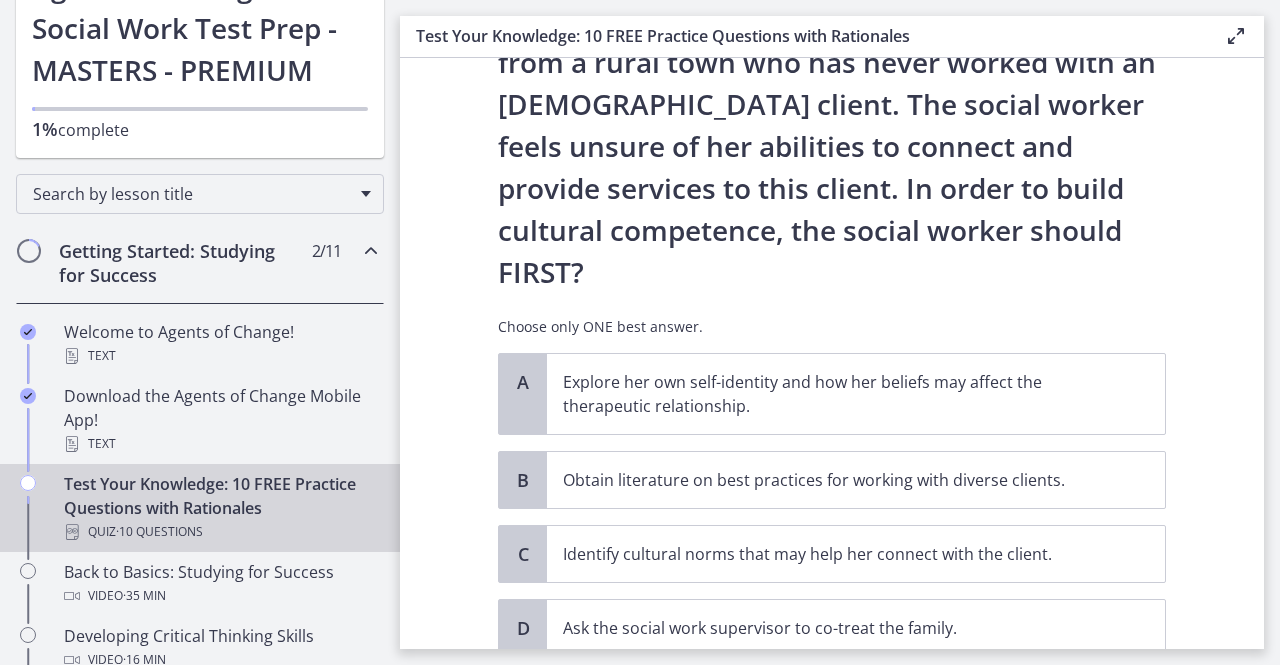 scroll, scrollTop: 292, scrollLeft: 0, axis: vertical 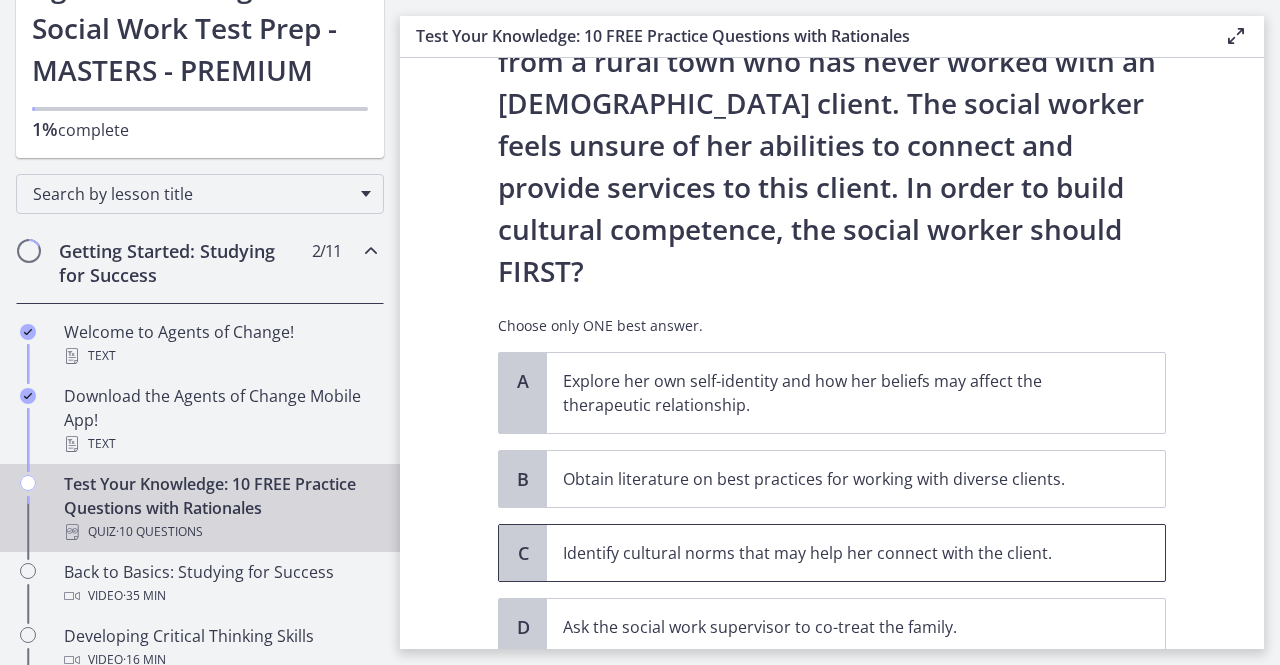 click on "Identify cultural norms that may help her connect with the client." at bounding box center [856, 553] 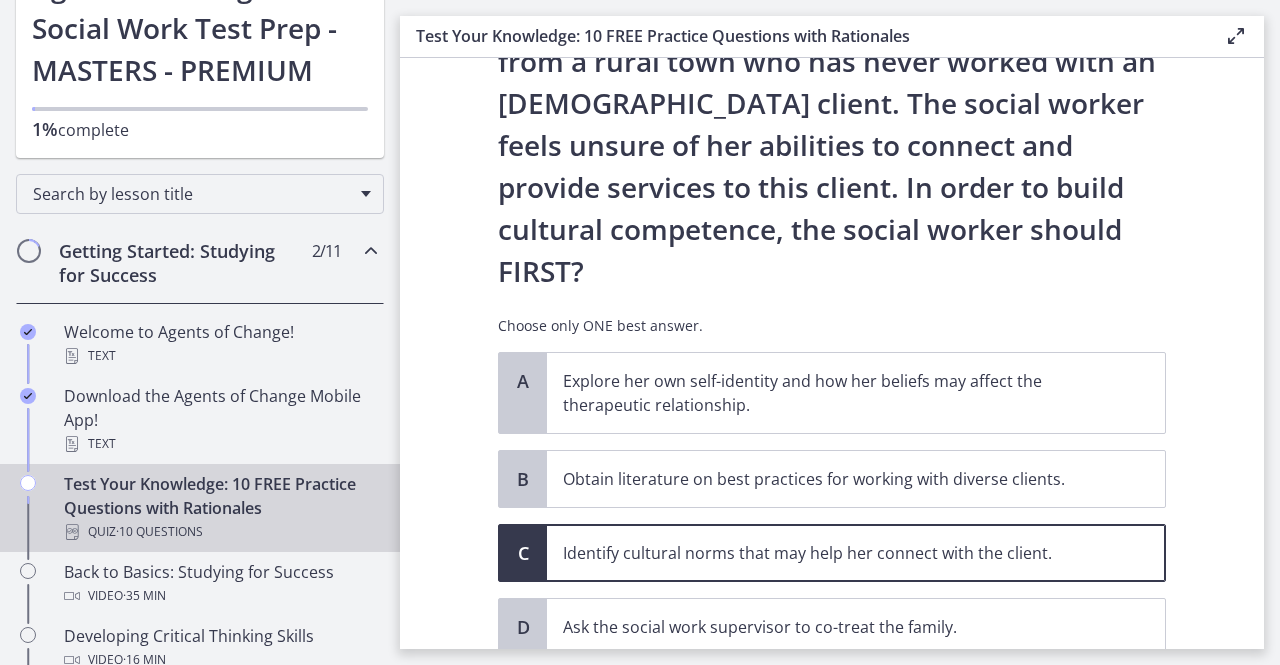click on "Confirm" at bounding box center (832, 700) 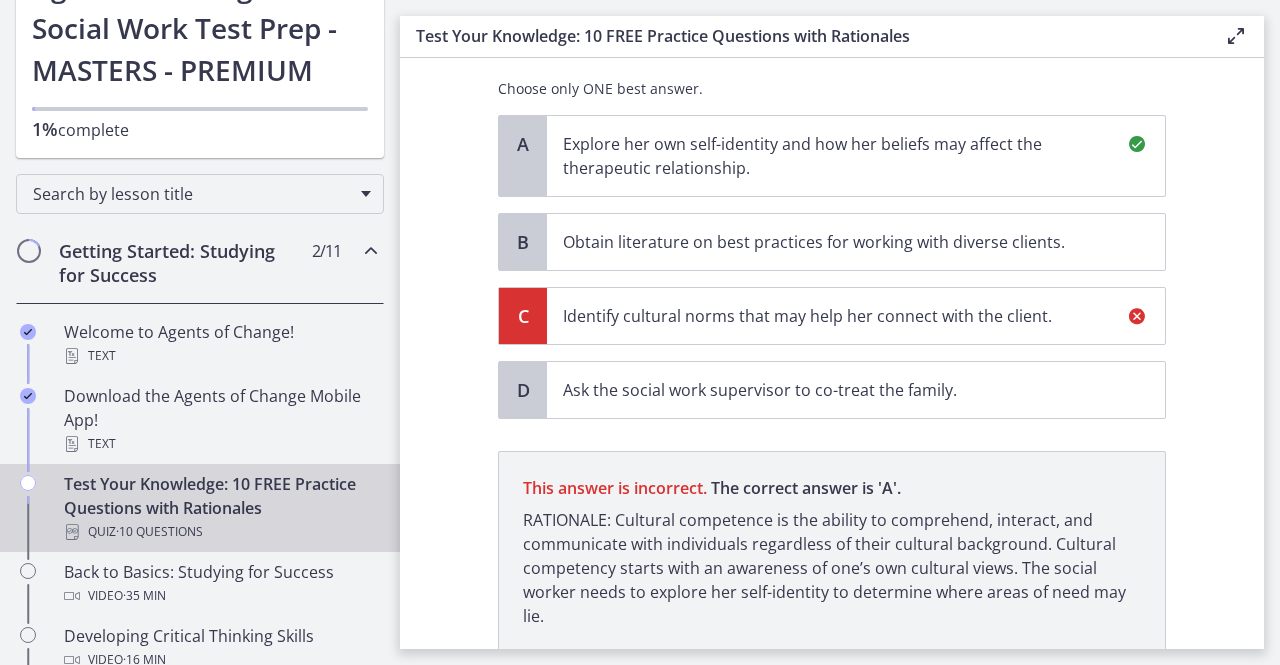 scroll, scrollTop: 535, scrollLeft: 0, axis: vertical 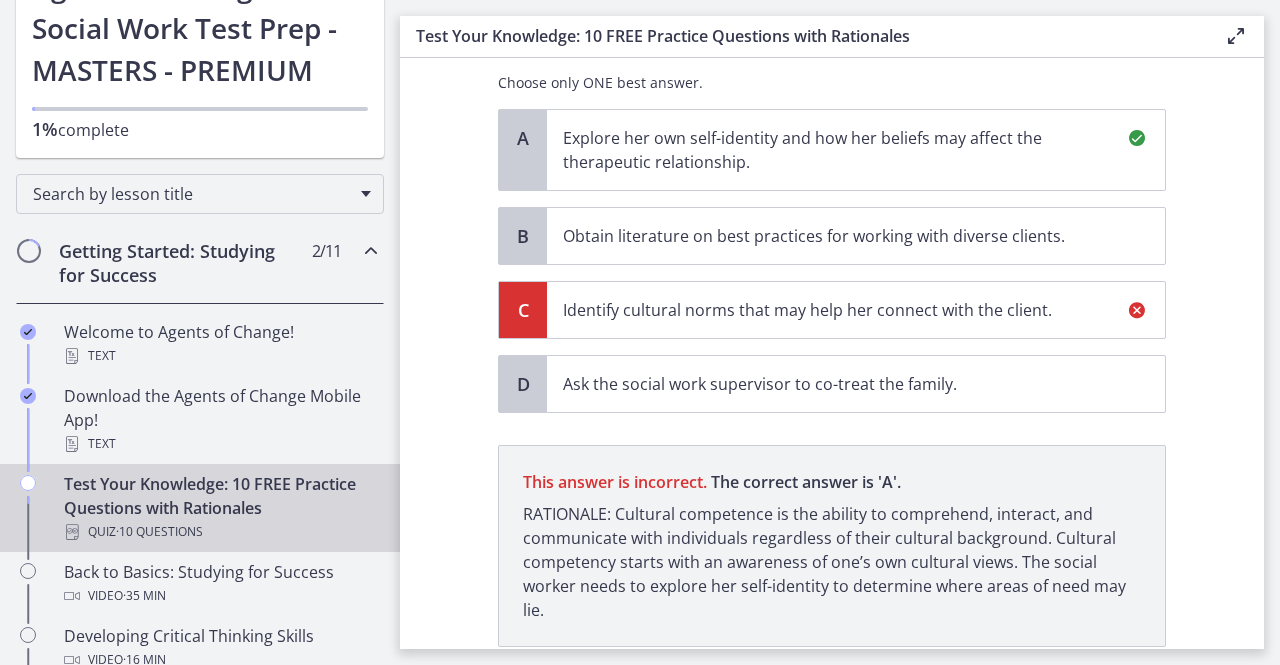 click on "Next" at bounding box center (832, 691) 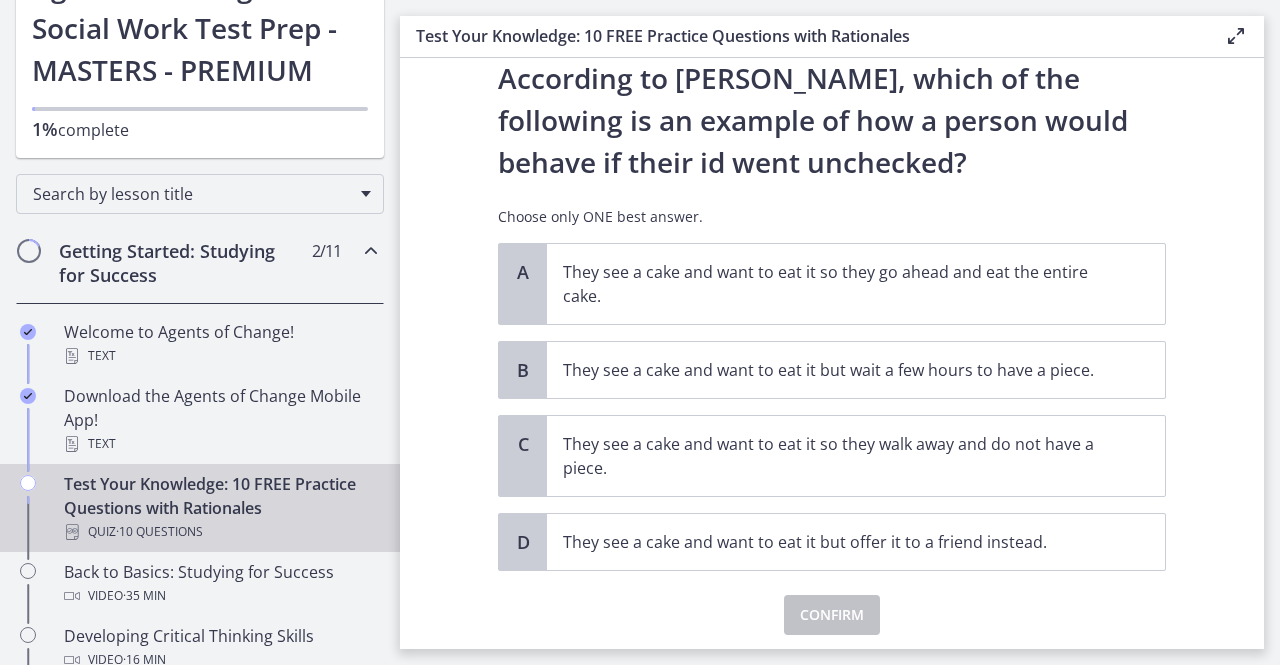 scroll, scrollTop: 70, scrollLeft: 0, axis: vertical 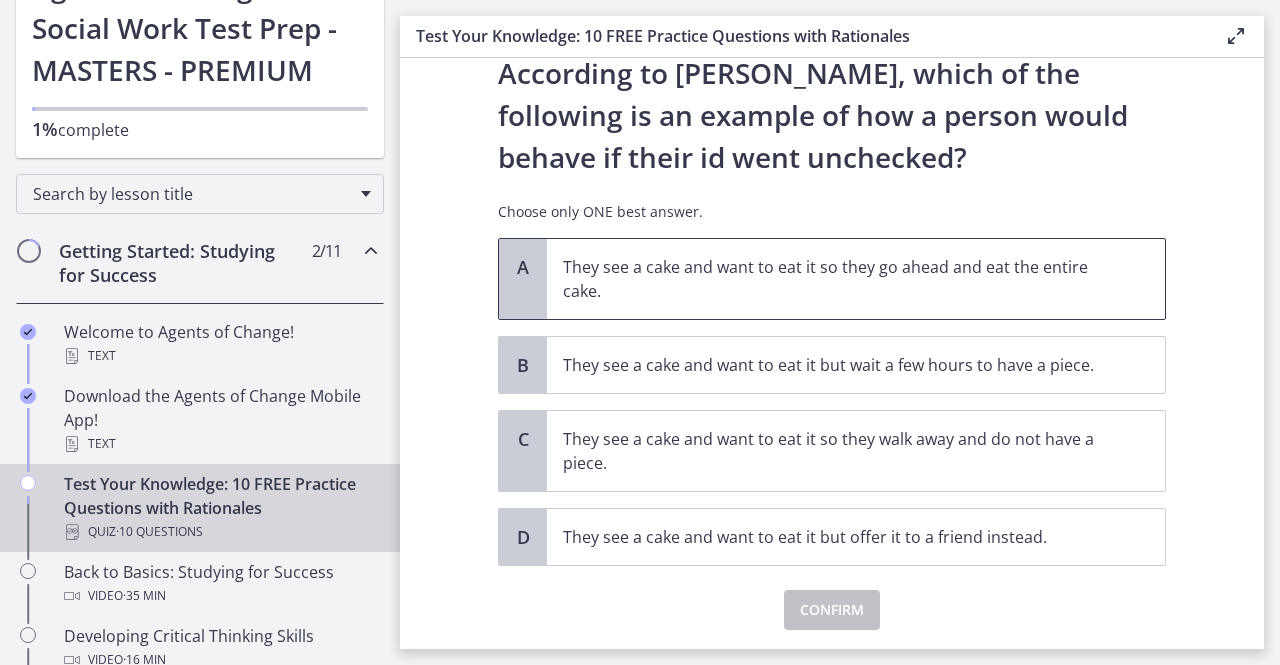 click on "They see a cake and want to eat it so they go ahead and eat the entire cake." at bounding box center [856, 279] 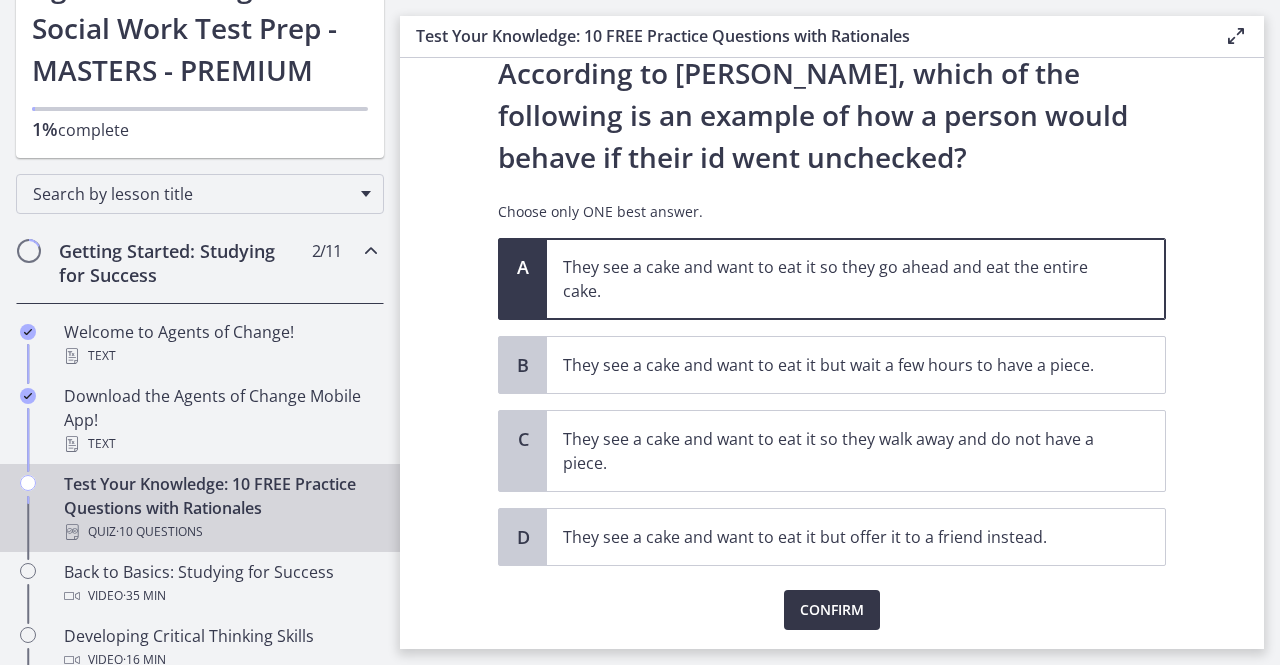 click on "Confirm" at bounding box center (832, 610) 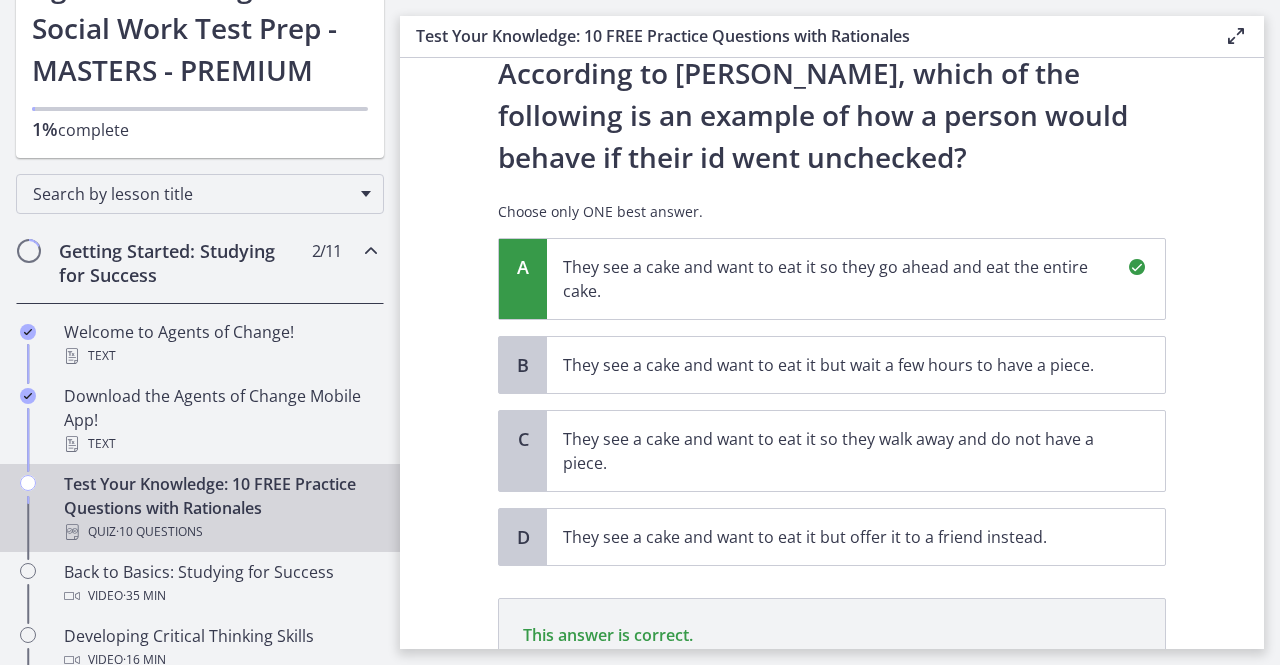 scroll, scrollTop: 341, scrollLeft: 0, axis: vertical 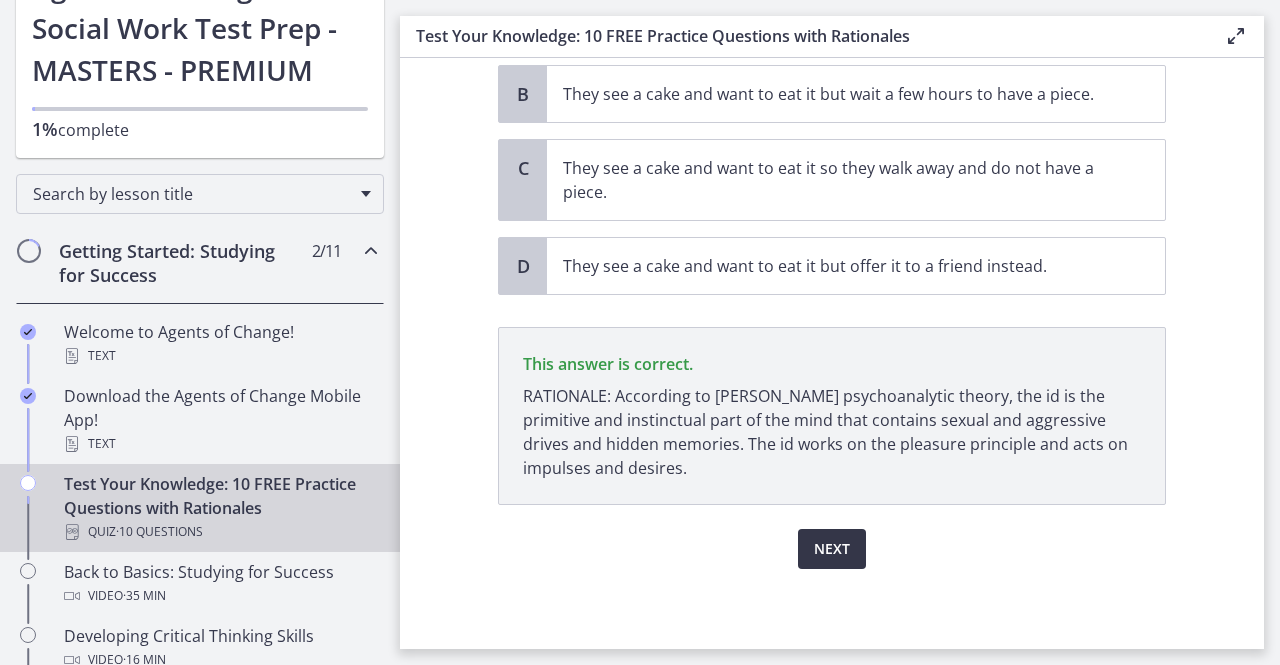 click on "Next" at bounding box center (832, 549) 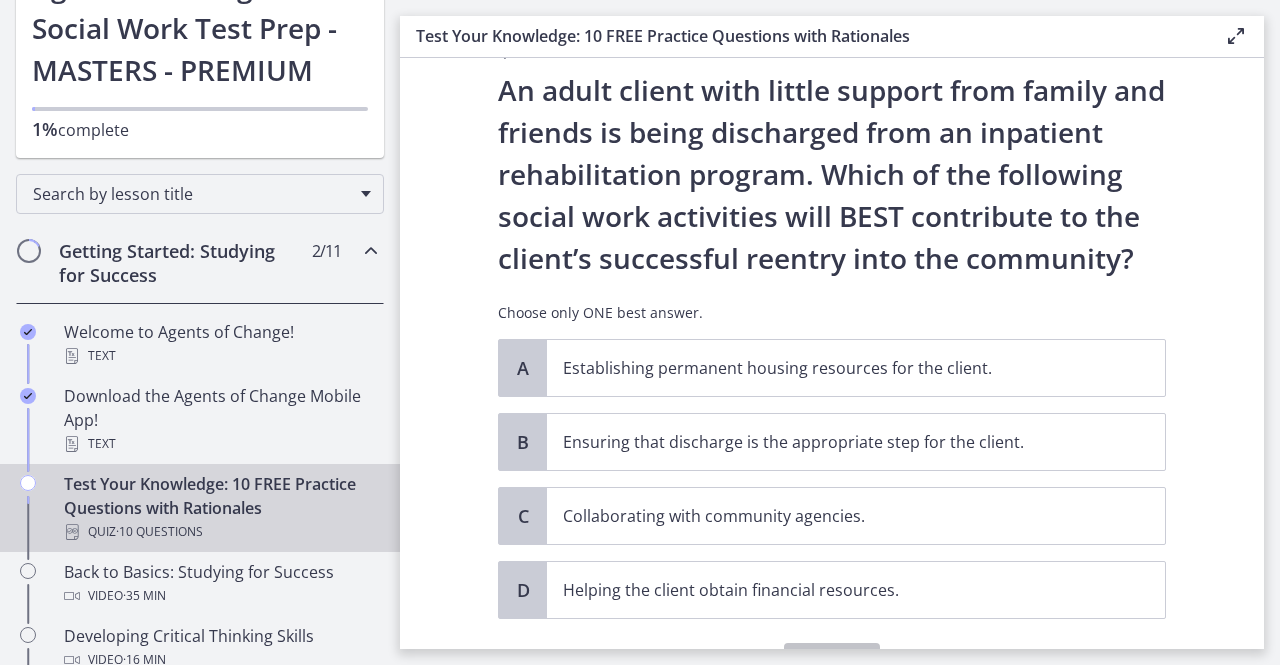 scroll, scrollTop: 67, scrollLeft: 0, axis: vertical 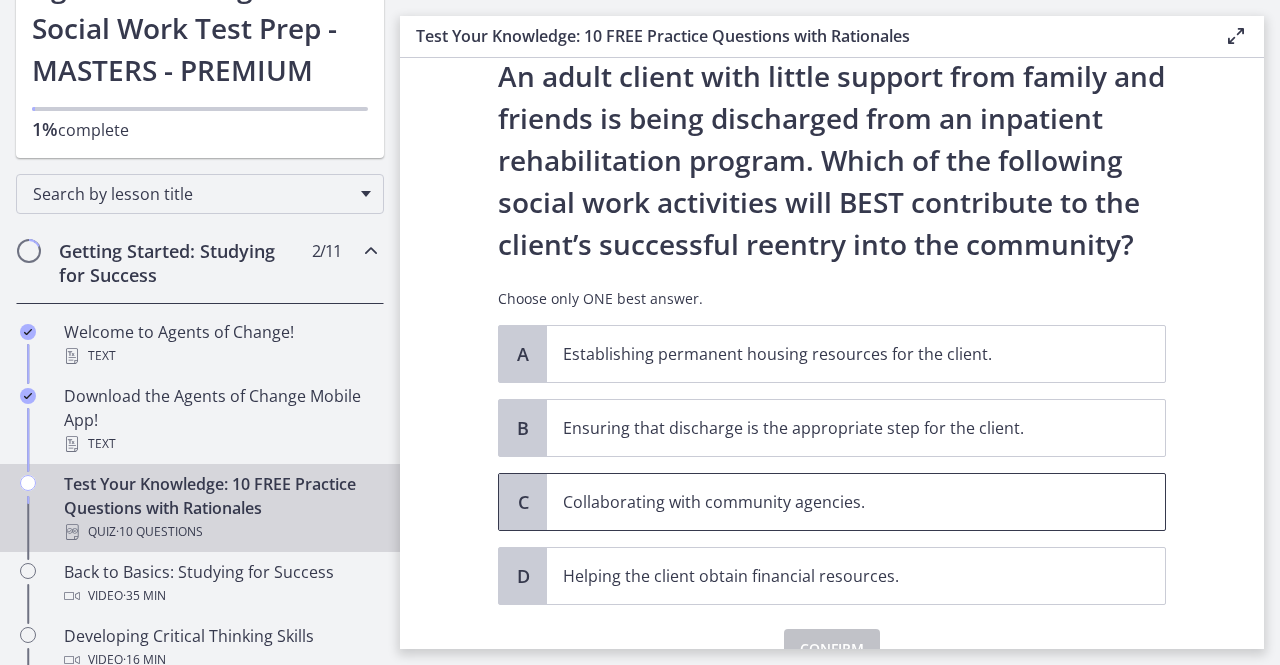 click on "Collaborating with community agencies." at bounding box center (856, 502) 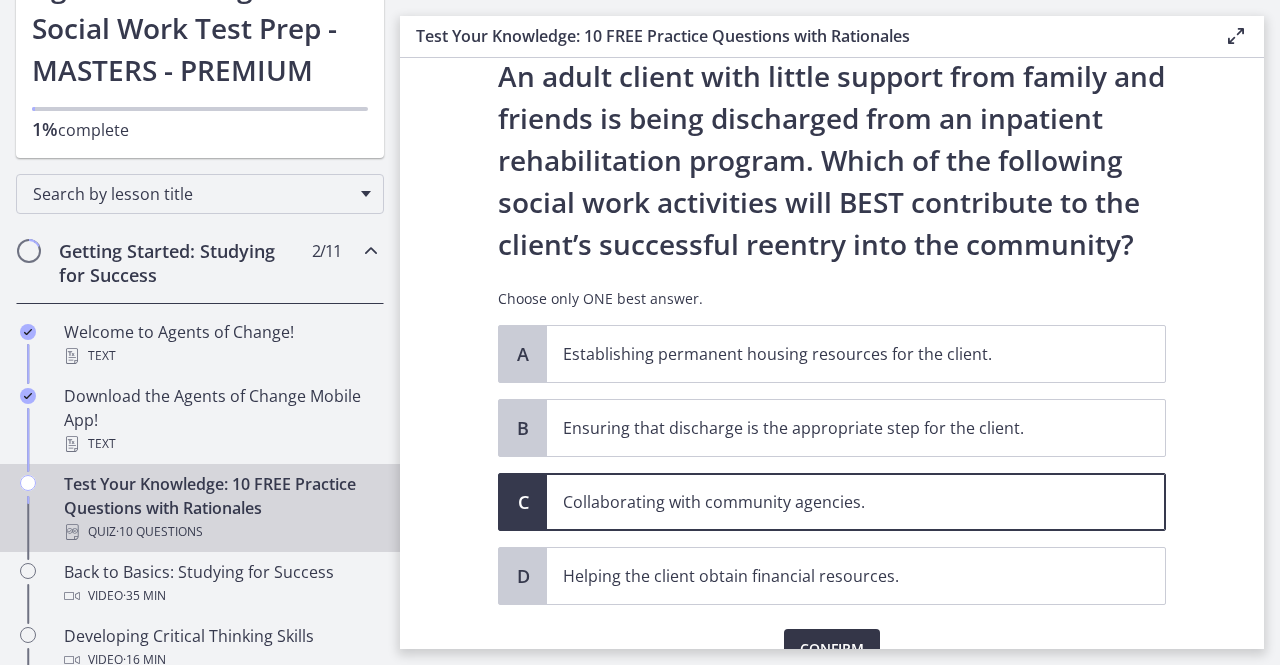 click on "Confirm" at bounding box center (832, 649) 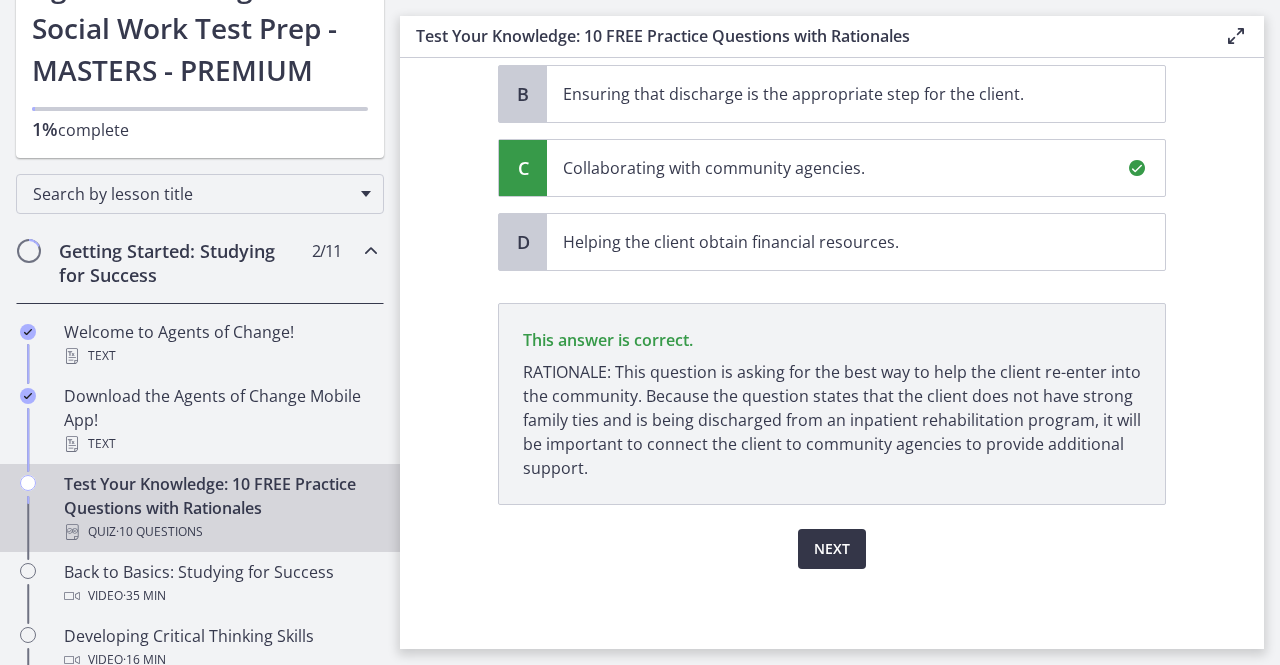 scroll, scrollTop: 401, scrollLeft: 0, axis: vertical 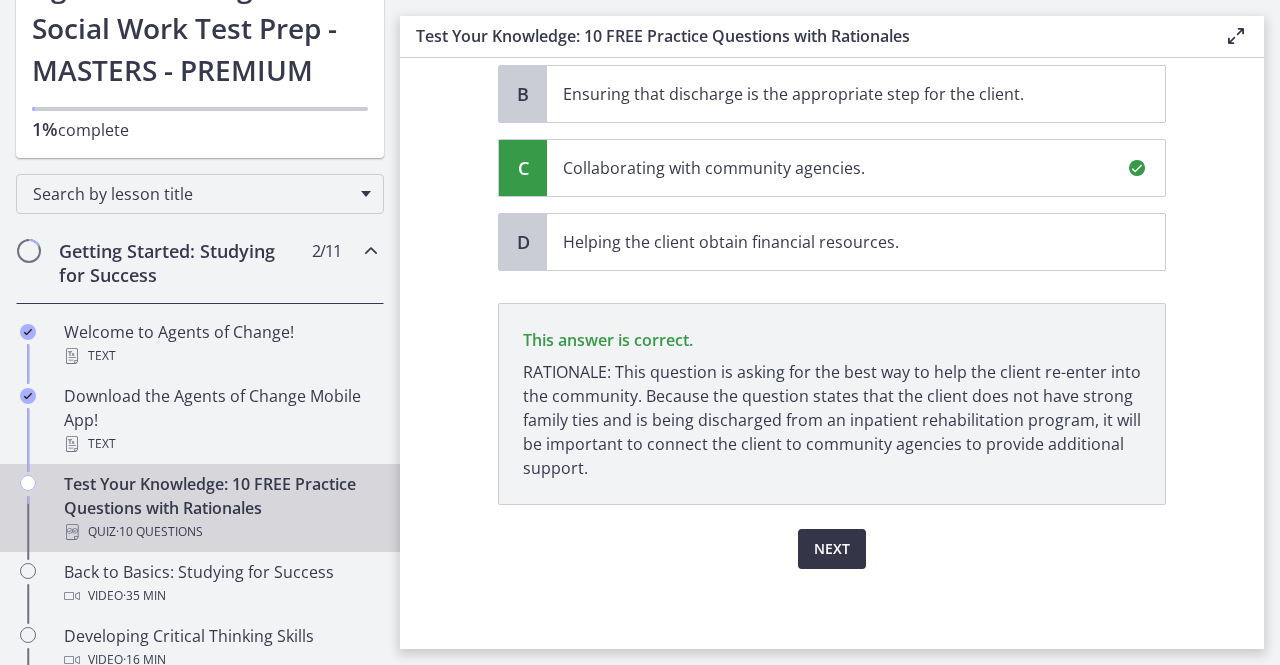 click on "Next" at bounding box center (832, 549) 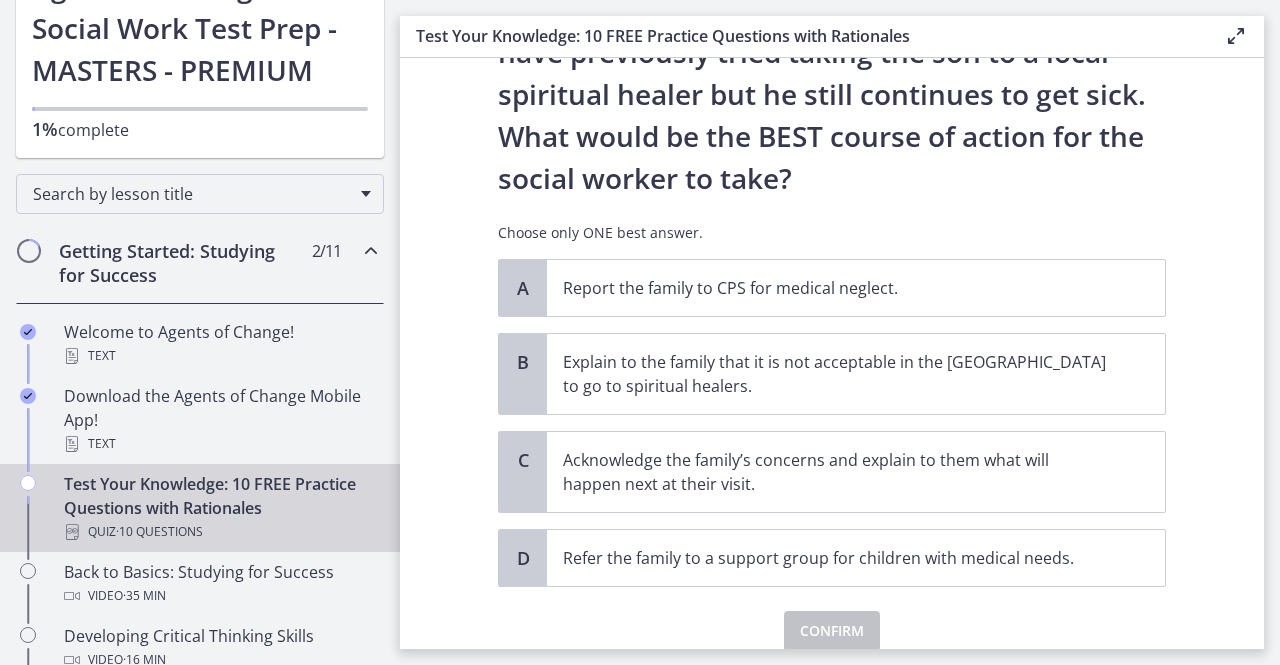 scroll, scrollTop: 384, scrollLeft: 0, axis: vertical 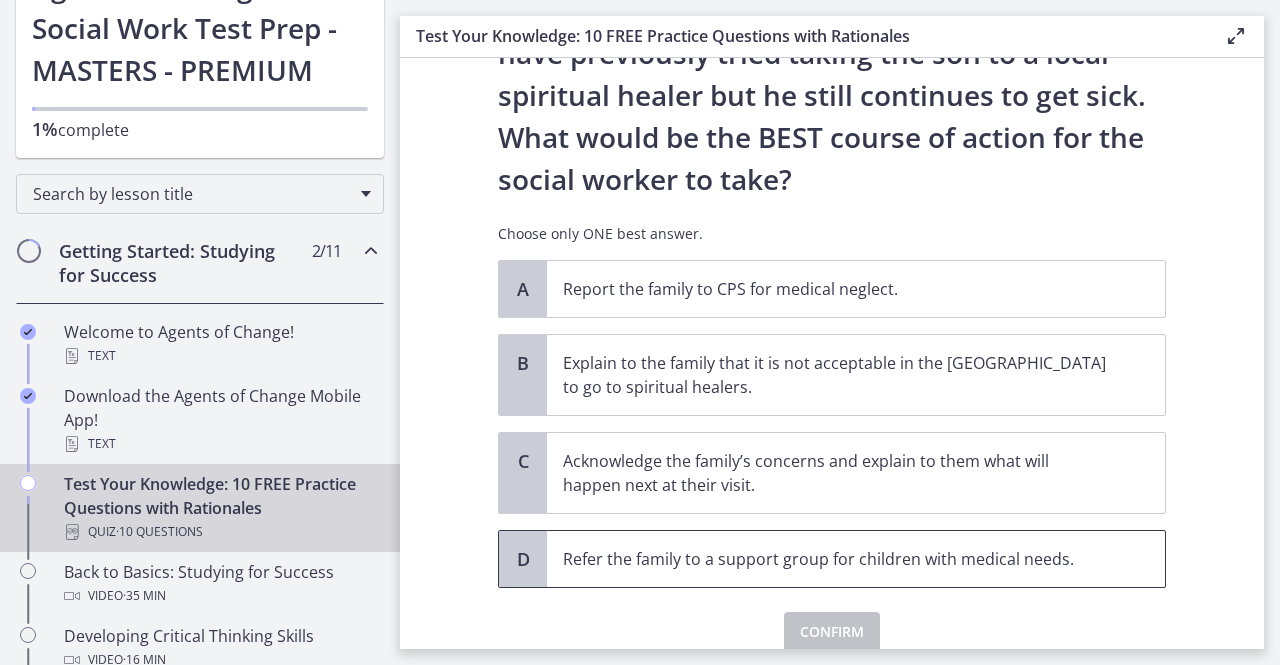 click on "Refer the family to a support group for children with medical needs." at bounding box center (836, 559) 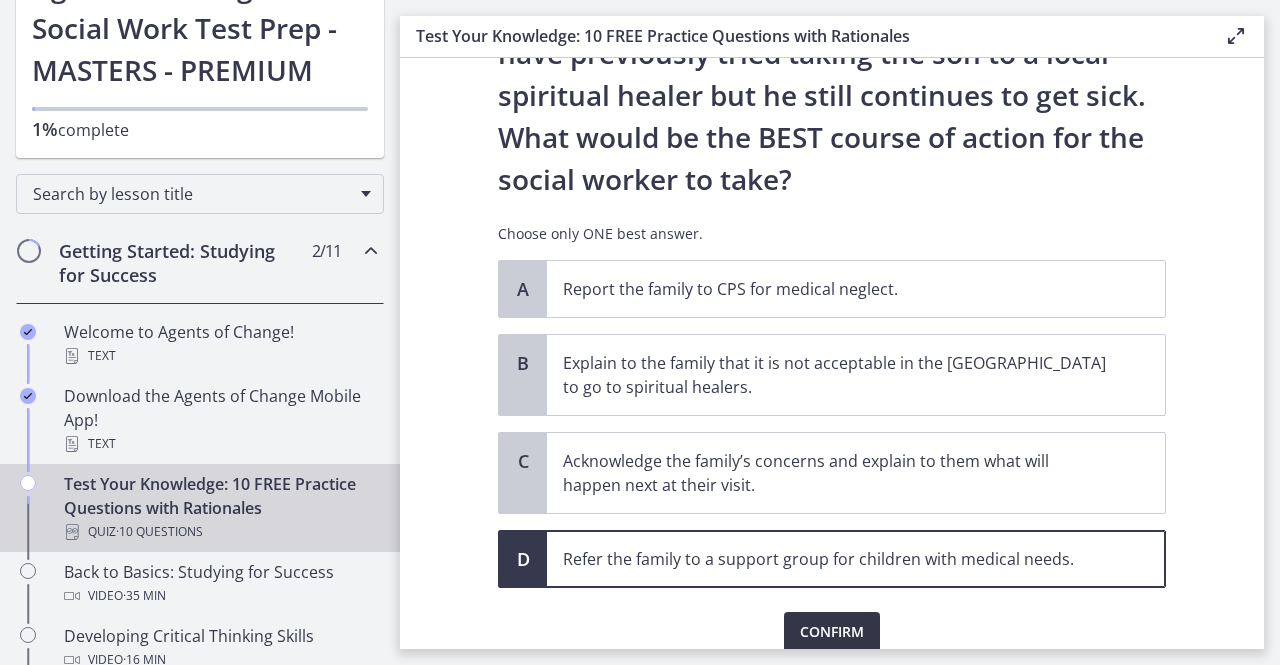 click on "Confirm" at bounding box center (832, 632) 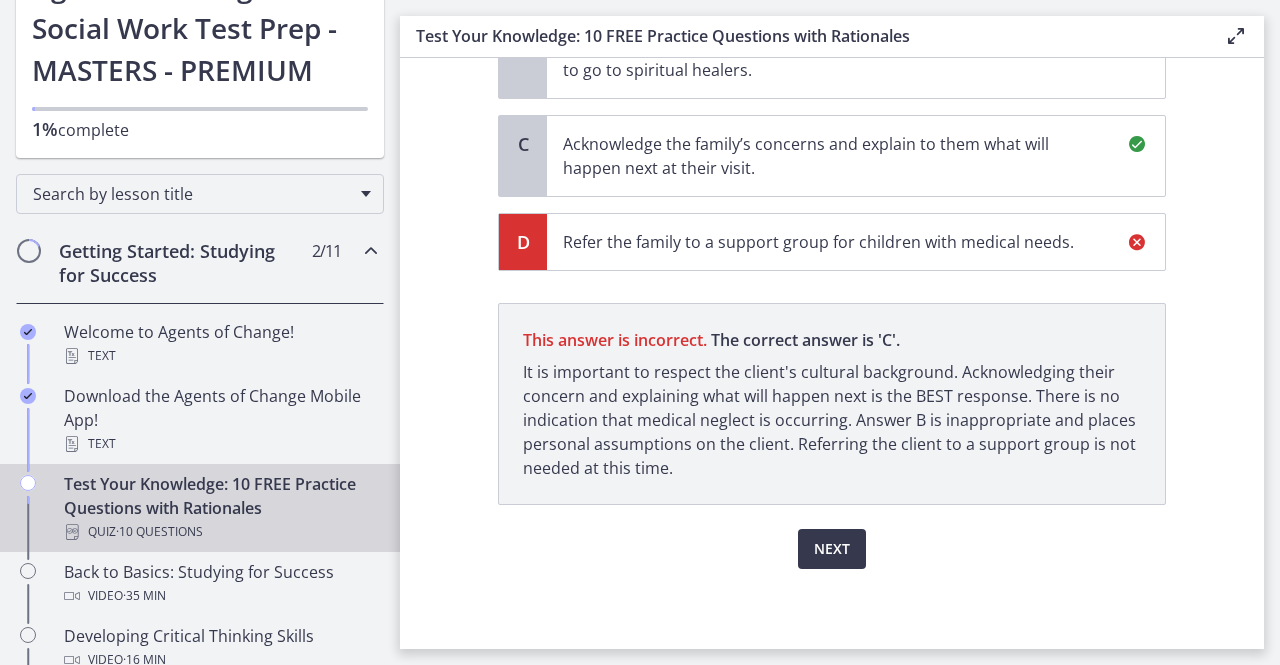 scroll, scrollTop: 701, scrollLeft: 0, axis: vertical 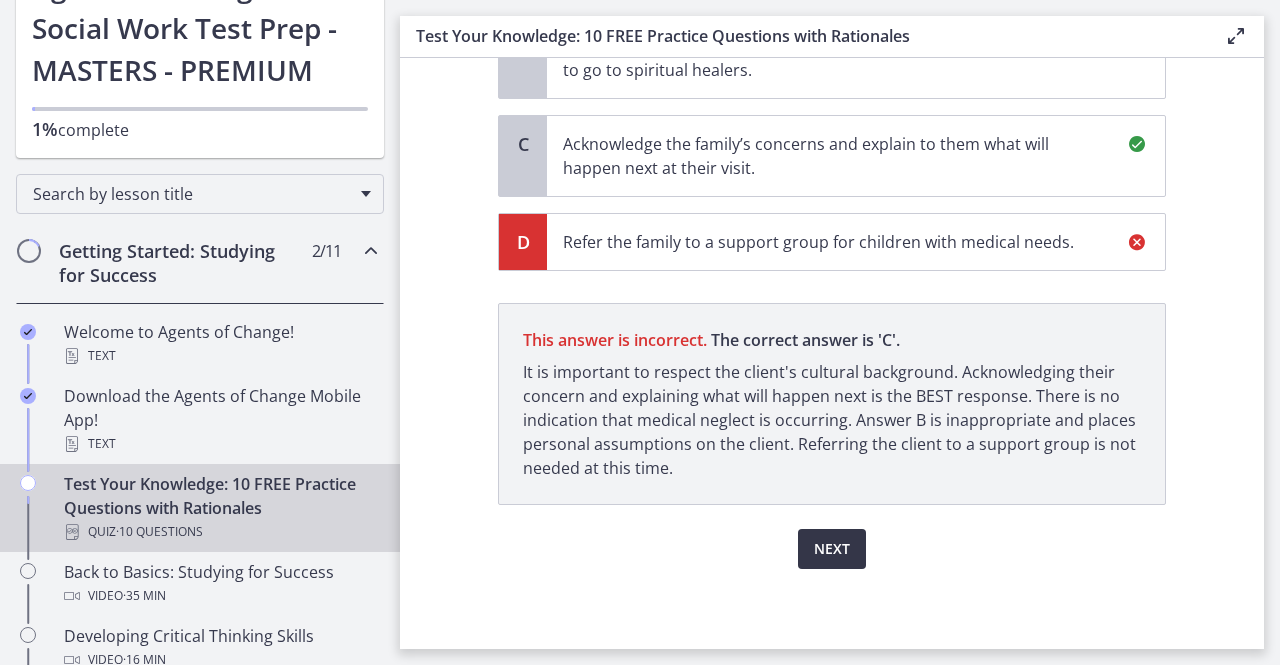 click on "Next" at bounding box center (832, 549) 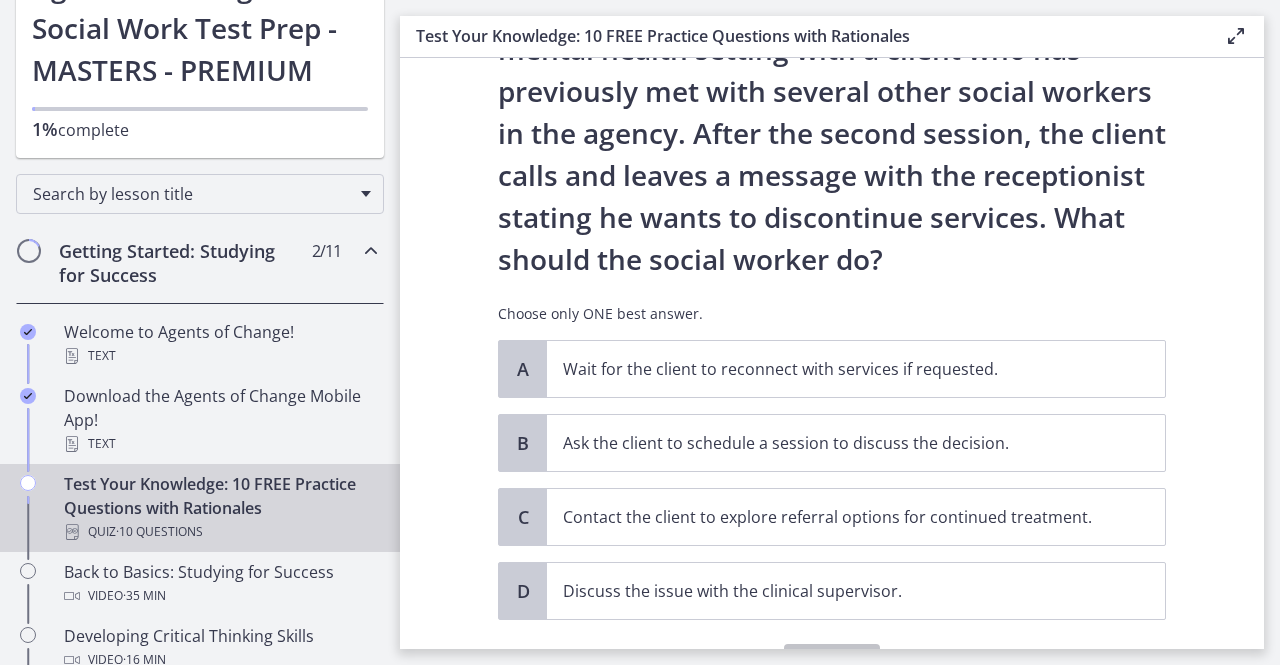 scroll, scrollTop: 179, scrollLeft: 0, axis: vertical 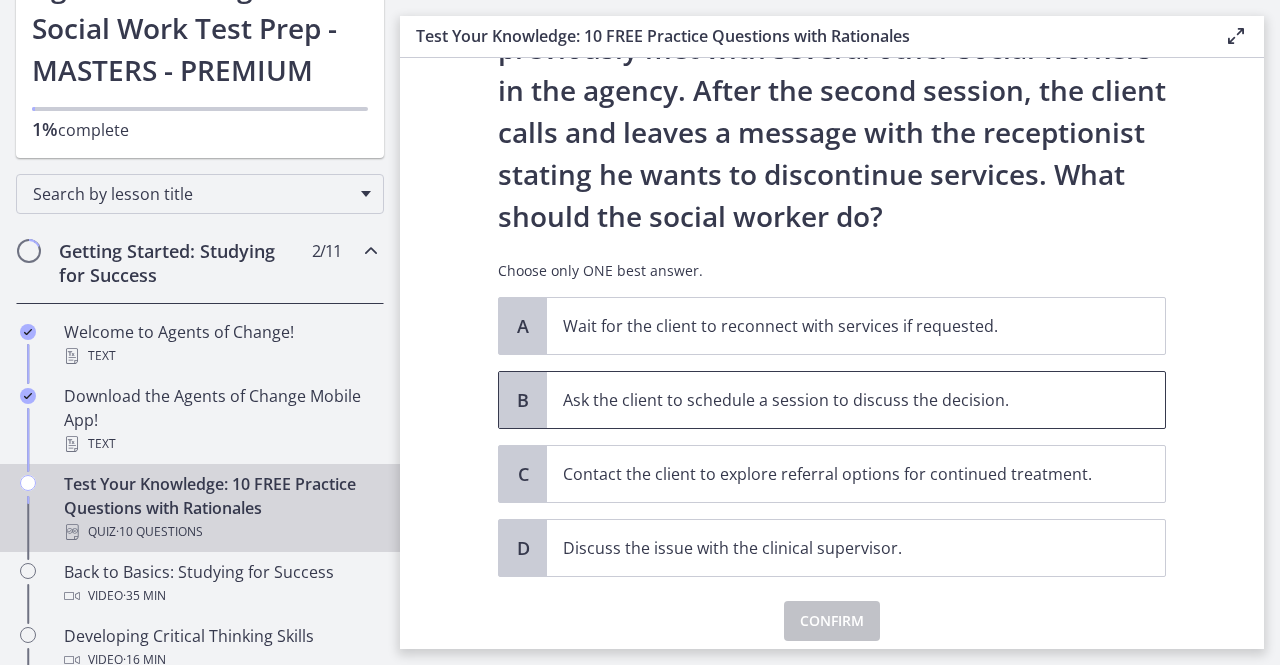 click on "Ask the client to schedule a session to discuss the decision." at bounding box center [856, 400] 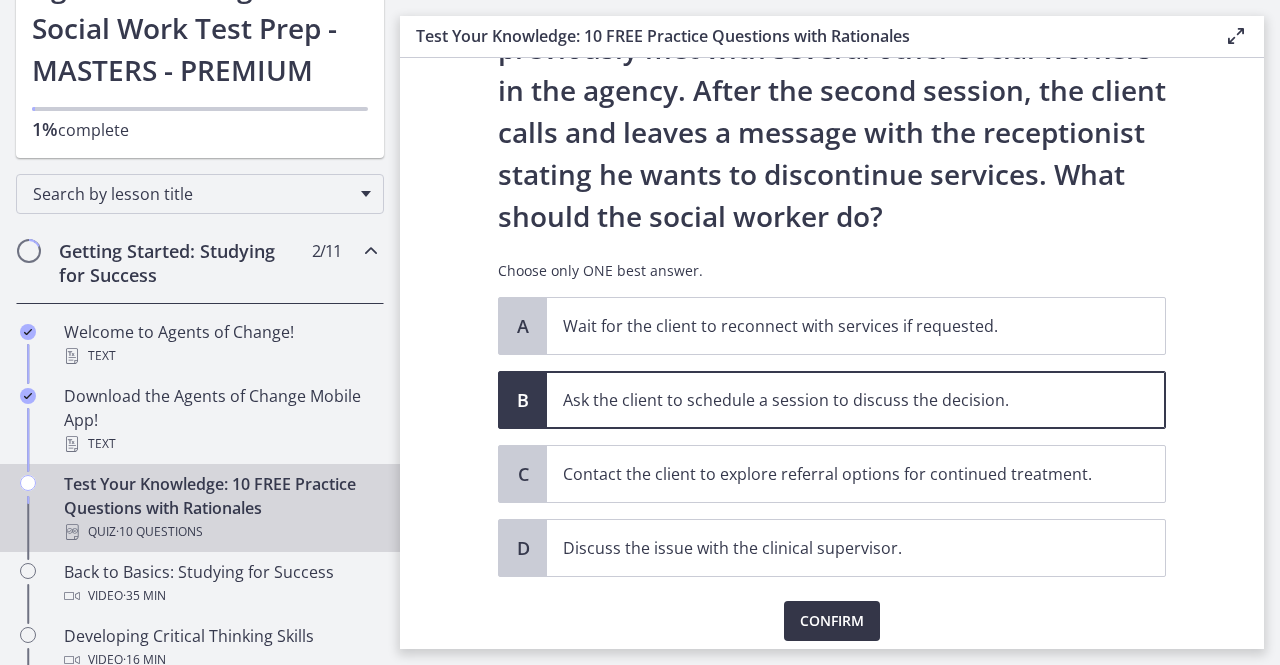 click on "Confirm" at bounding box center [832, 621] 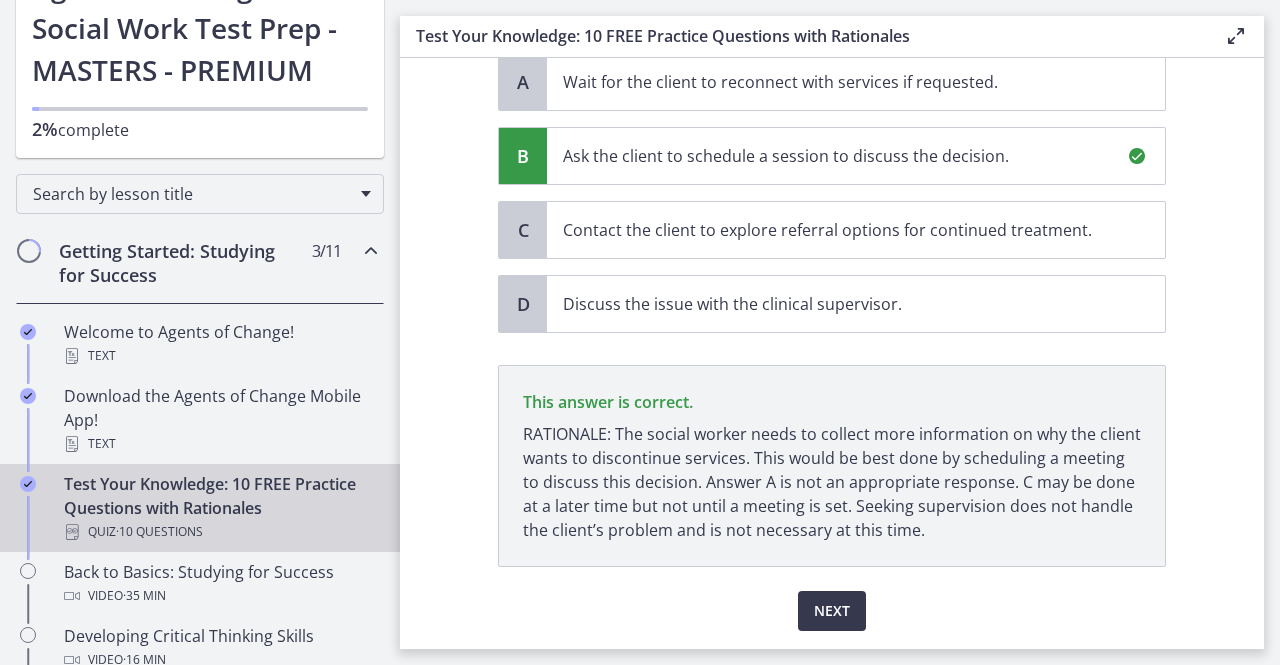 scroll, scrollTop: 413, scrollLeft: 0, axis: vertical 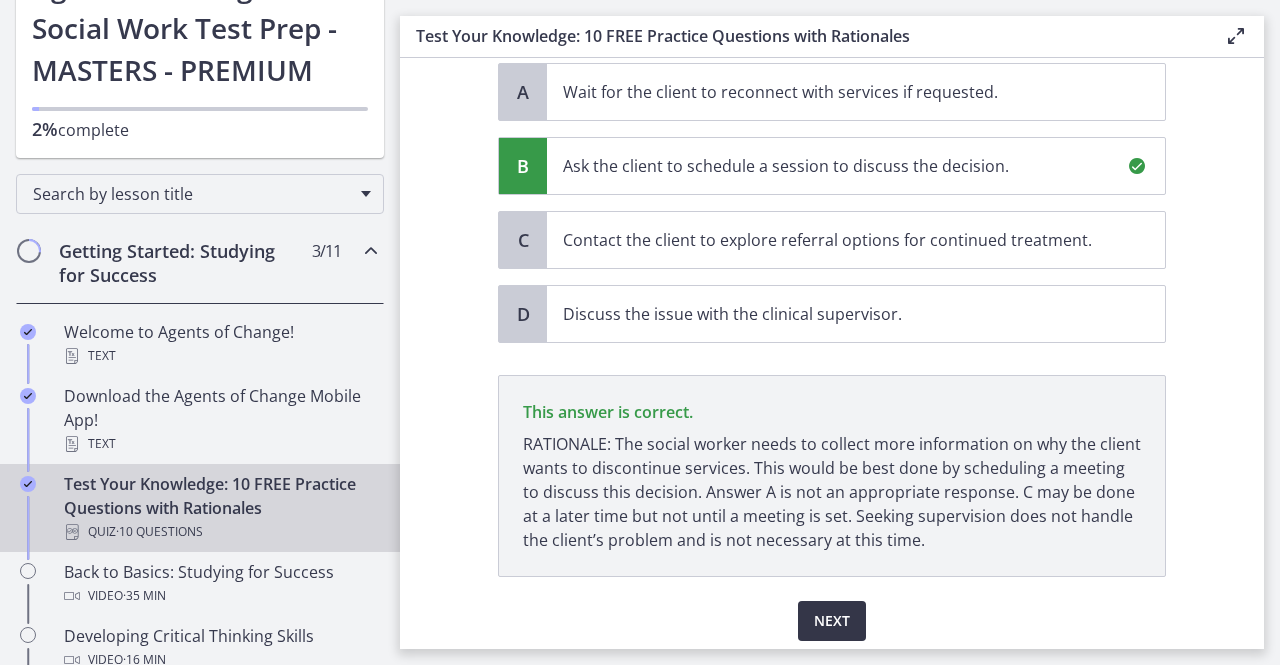 click on "Next" at bounding box center (832, 621) 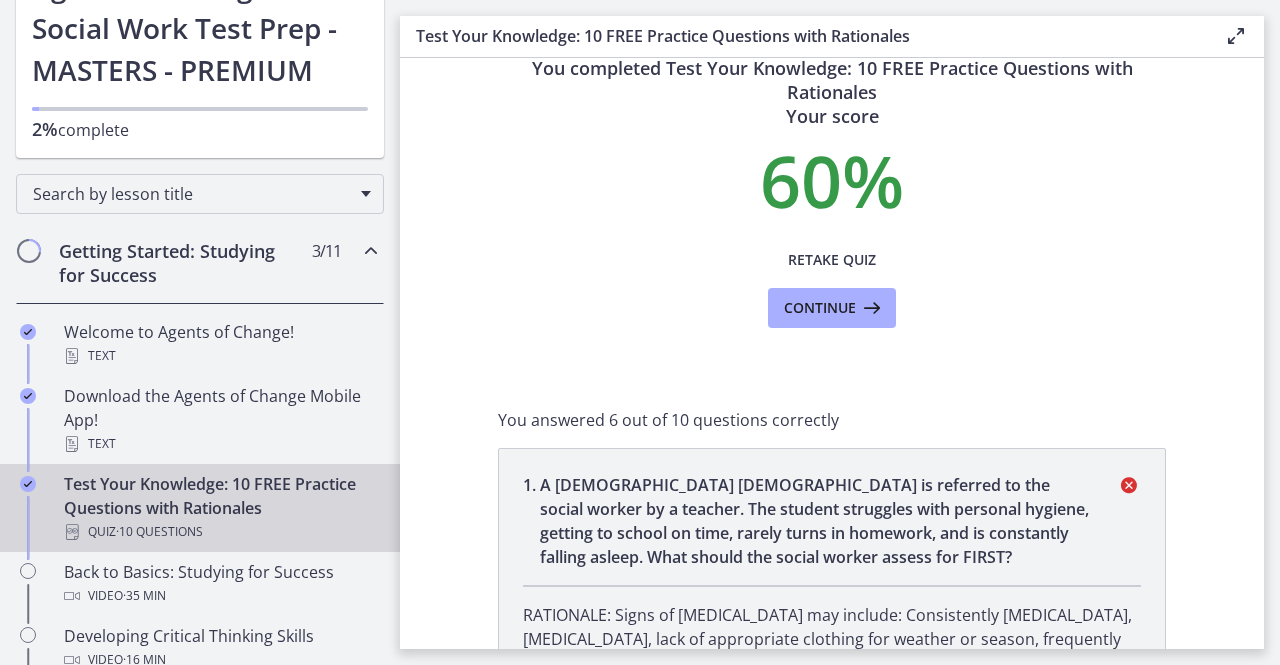 scroll, scrollTop: 0, scrollLeft: 0, axis: both 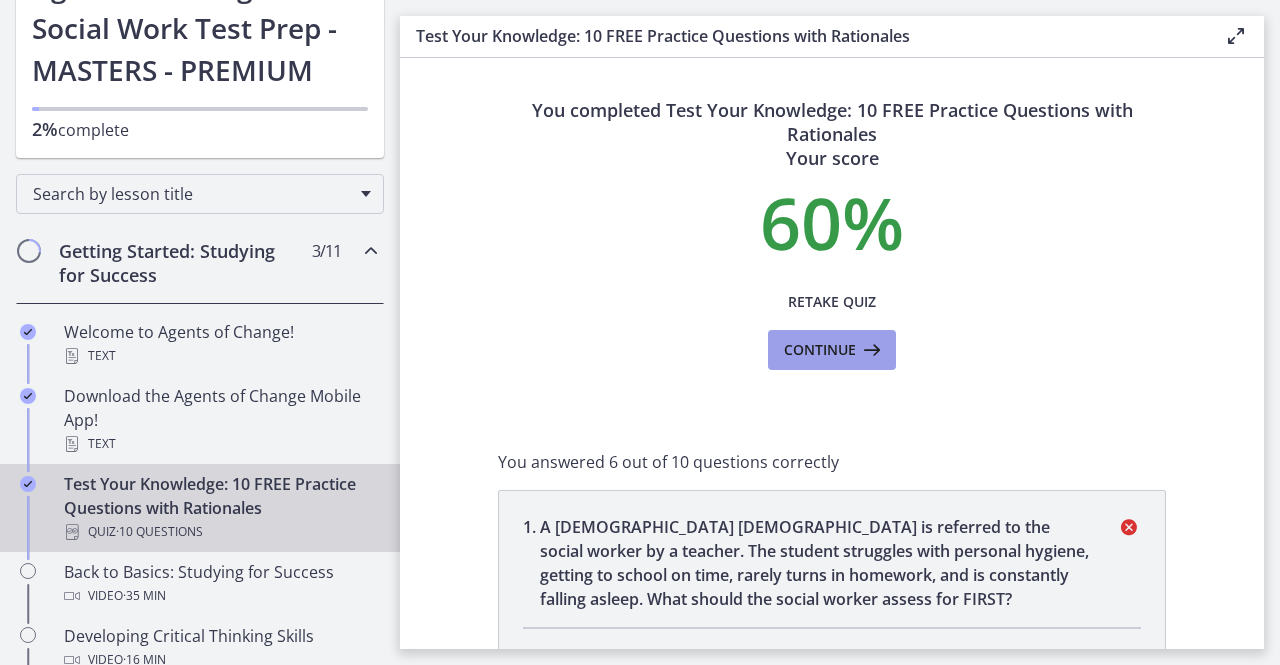 click on "Continue" at bounding box center (820, 350) 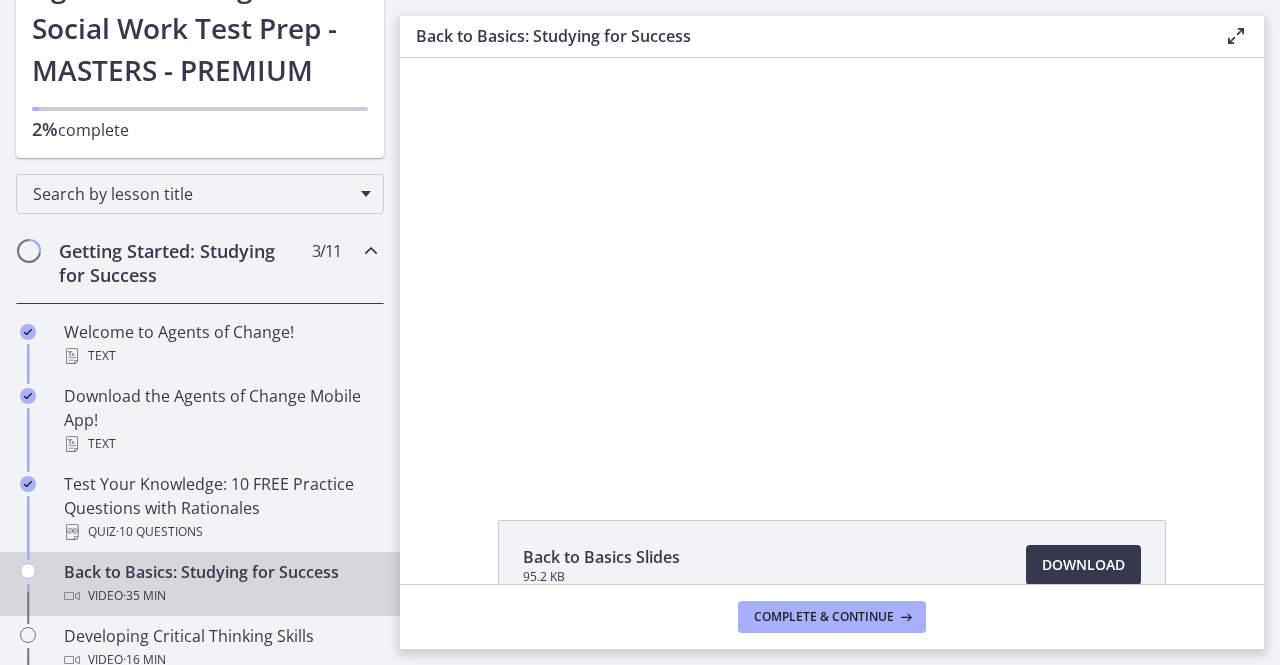 scroll, scrollTop: 0, scrollLeft: 0, axis: both 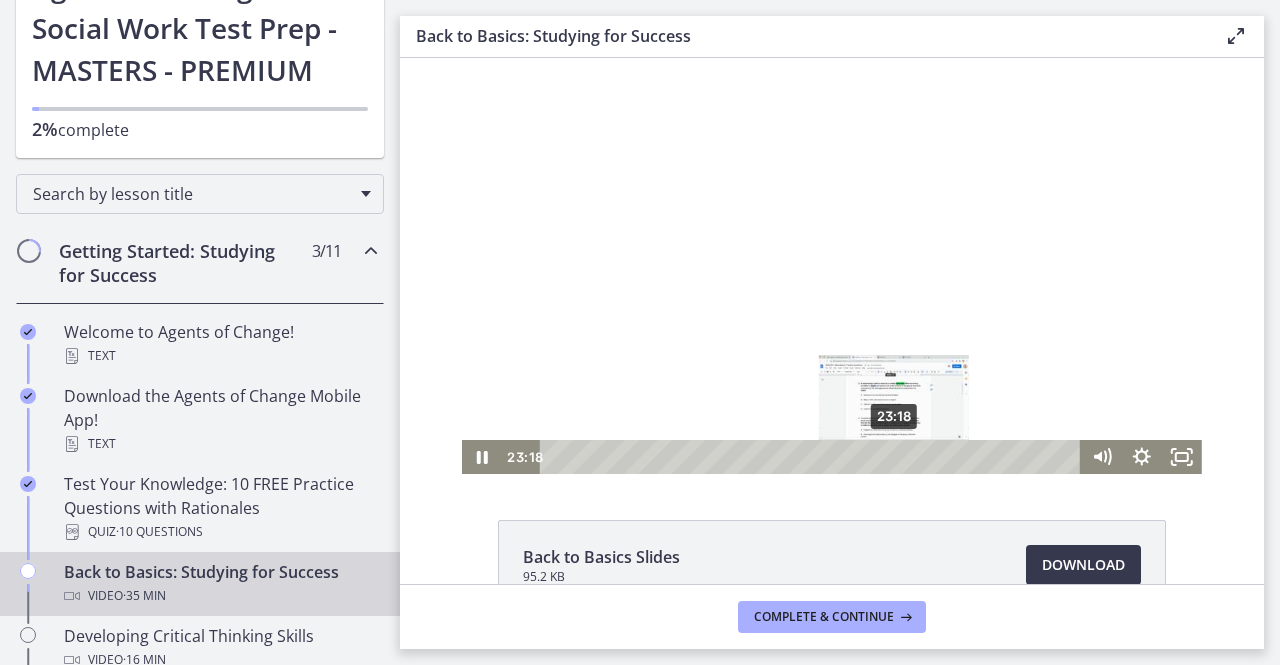 click on "23:18" at bounding box center (813, 457) 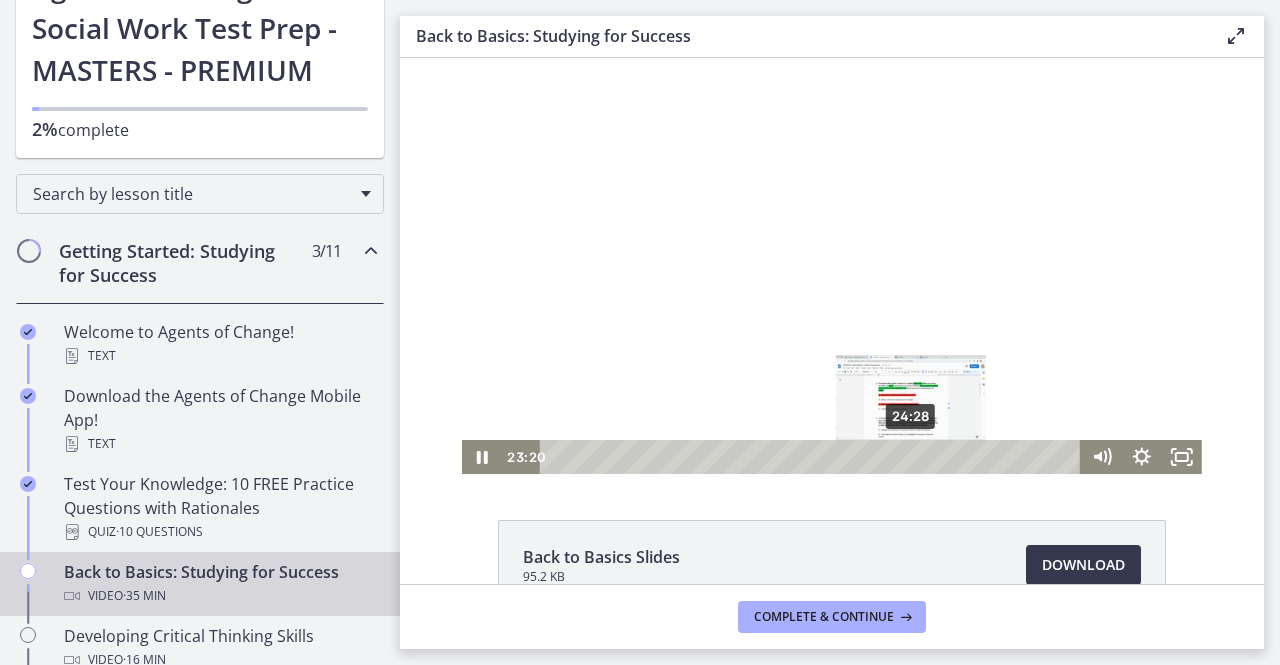 click on "24:28" at bounding box center (813, 457) 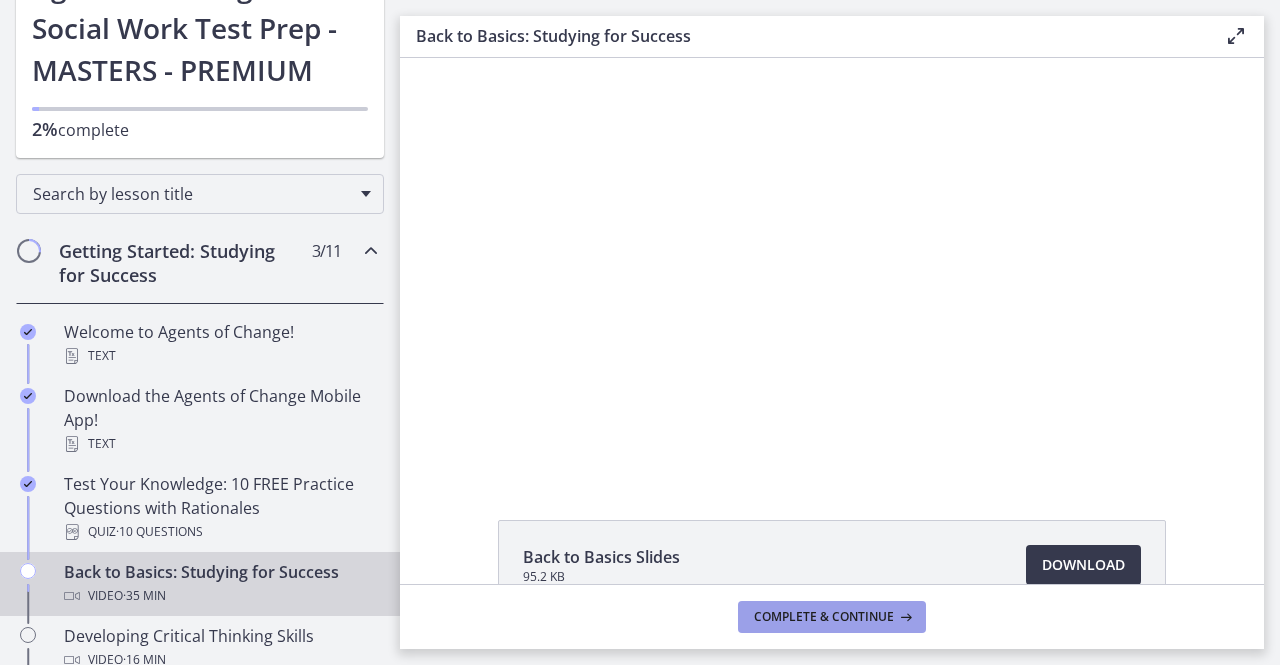 click on "Complete & continue" at bounding box center (824, 617) 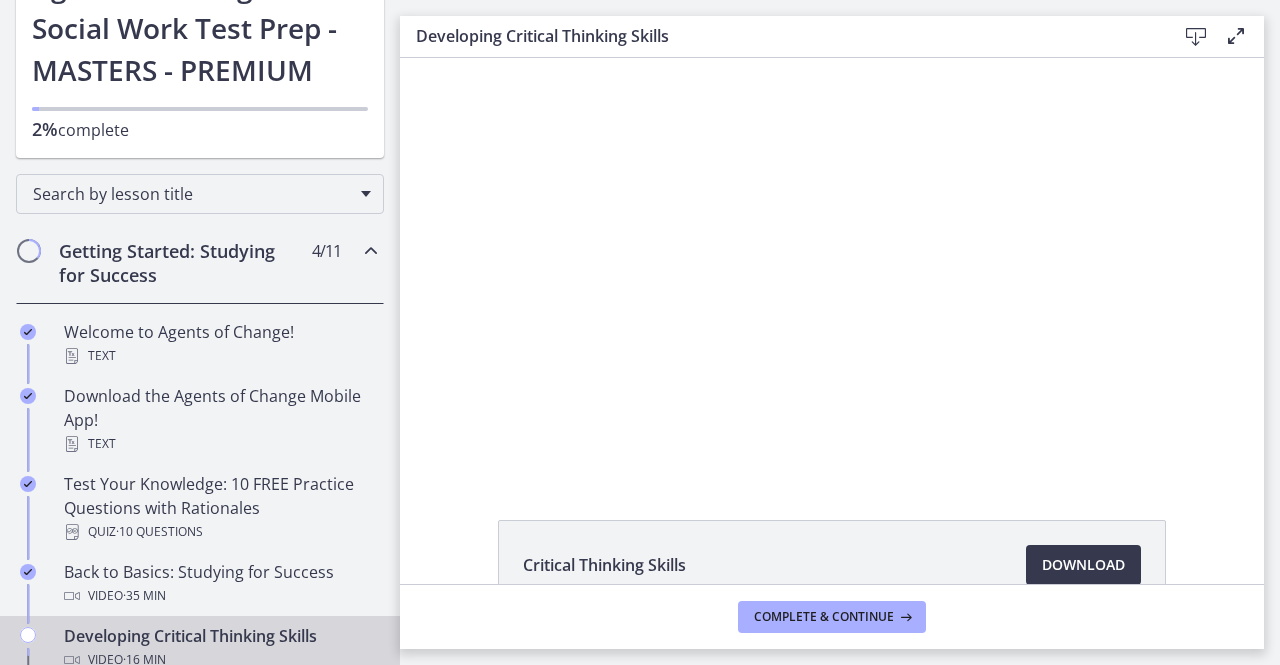 scroll, scrollTop: 0, scrollLeft: 0, axis: both 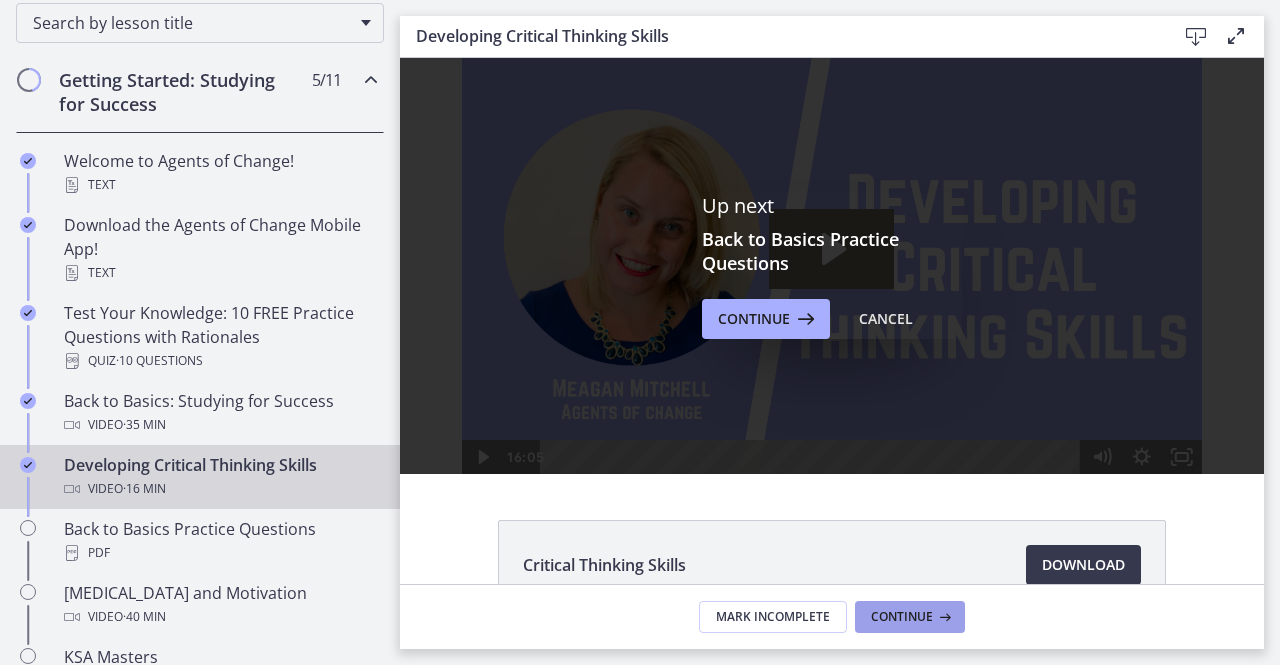 click on "Continue" at bounding box center (910, 617) 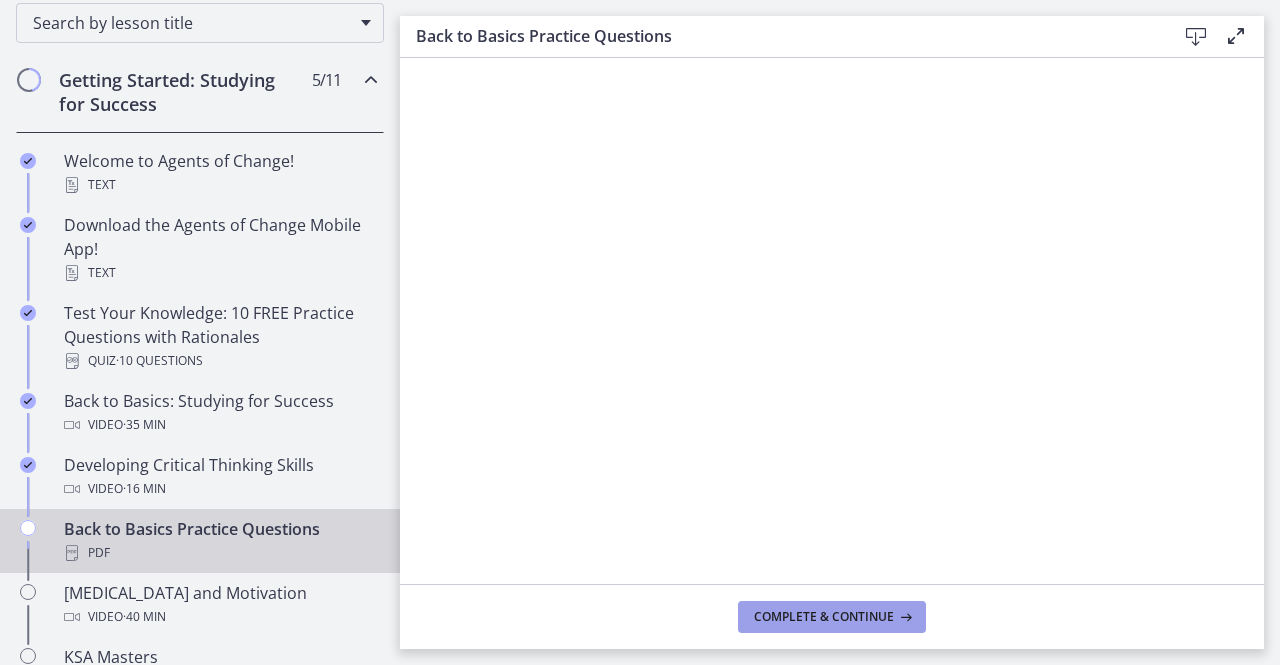 click on "Complete & continue" at bounding box center (824, 617) 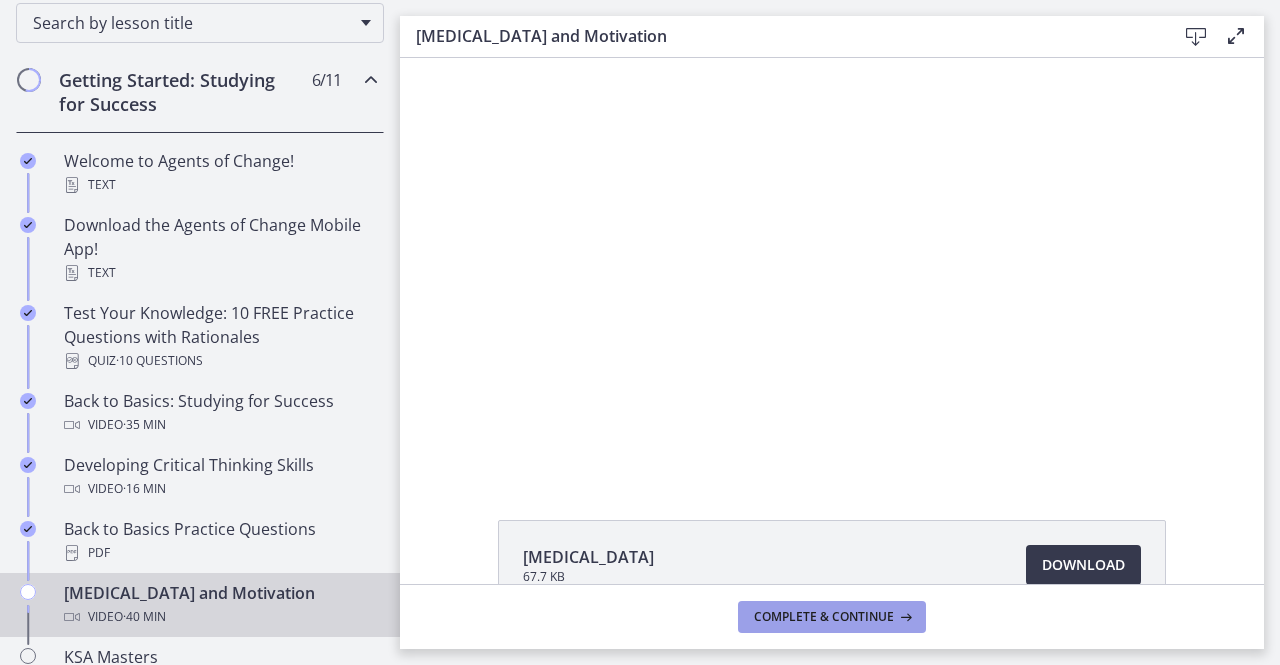 scroll, scrollTop: 0, scrollLeft: 0, axis: both 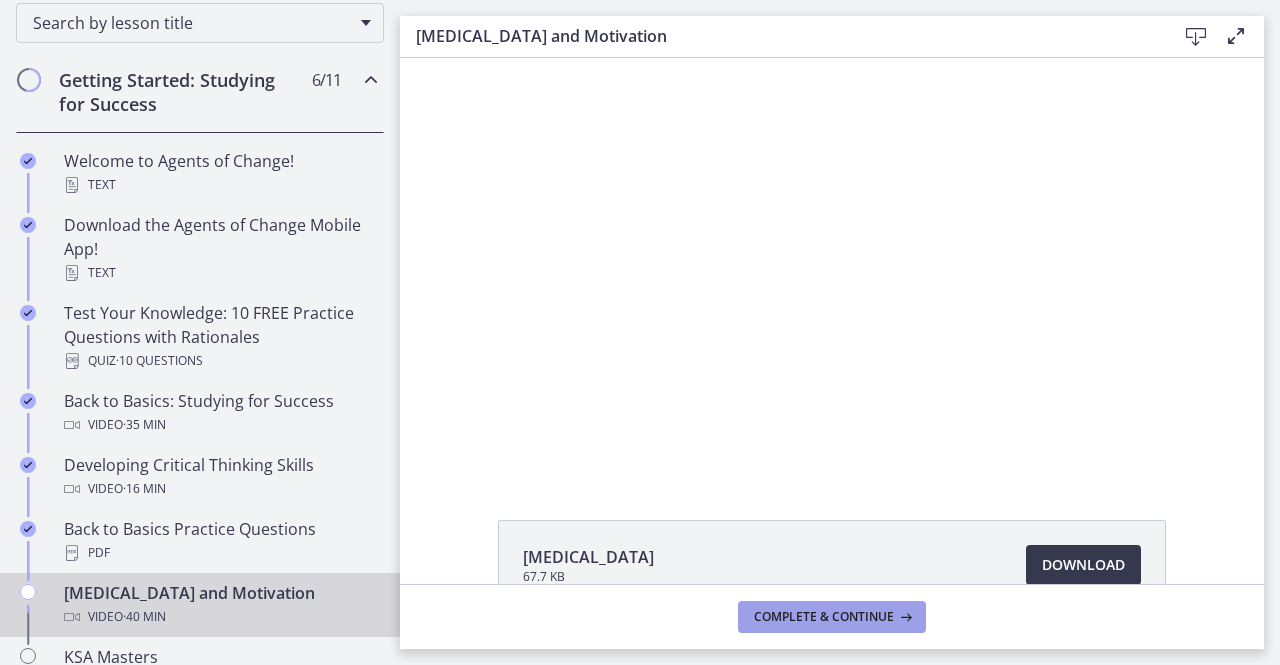 click on "Complete & continue" at bounding box center (824, 617) 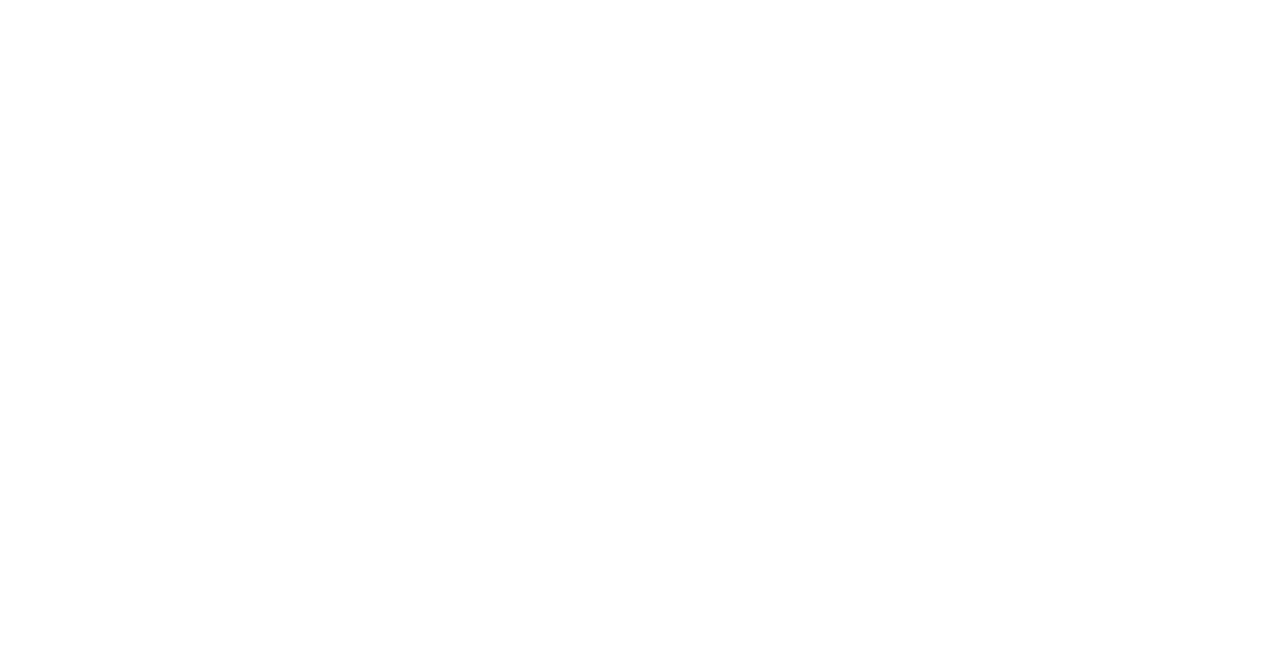 scroll, scrollTop: 0, scrollLeft: 0, axis: both 